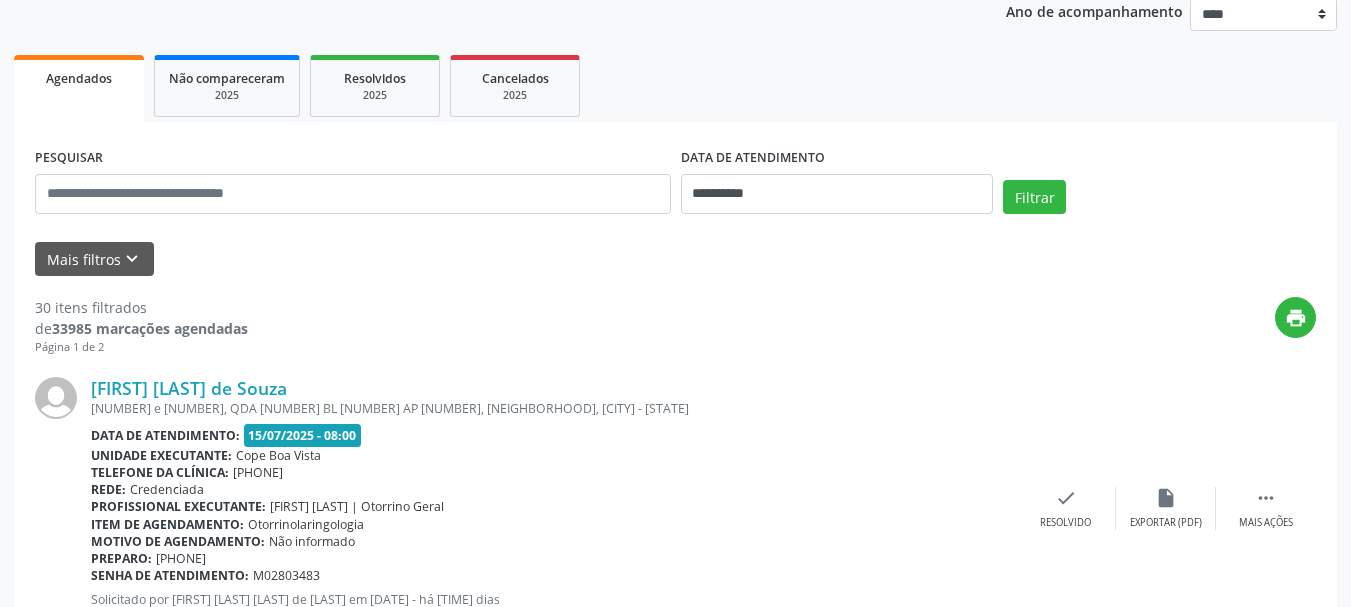 scroll, scrollTop: 300, scrollLeft: 0, axis: vertical 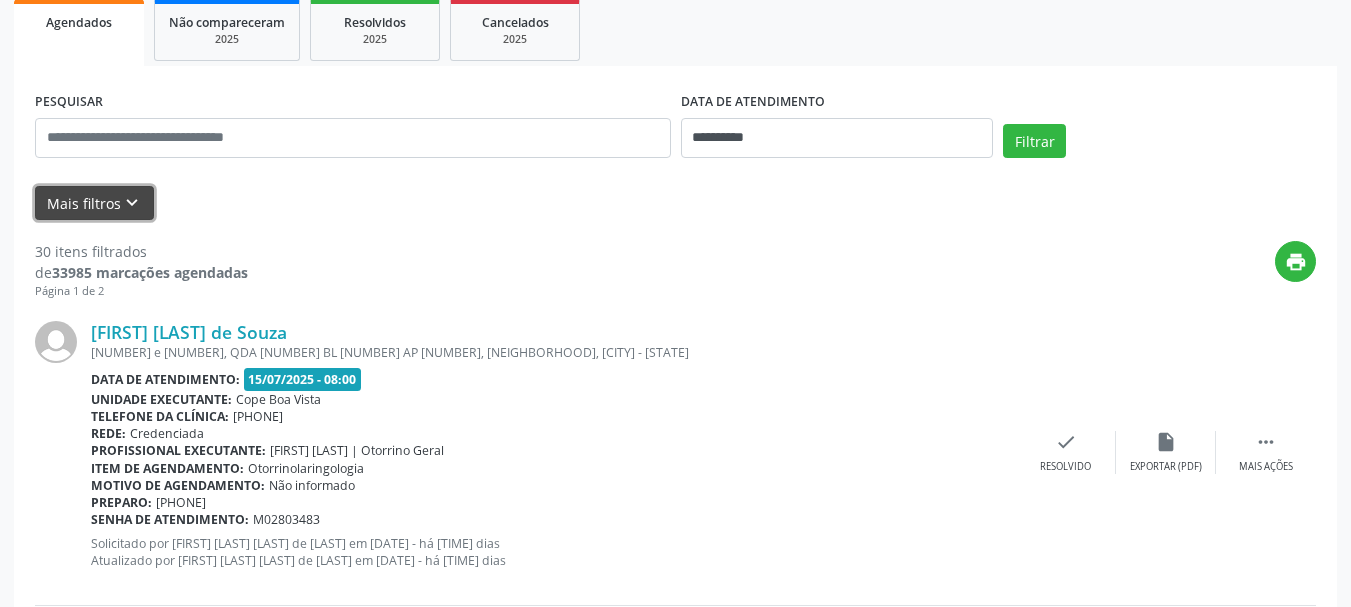 click on "keyboard_arrow_down" at bounding box center [132, 203] 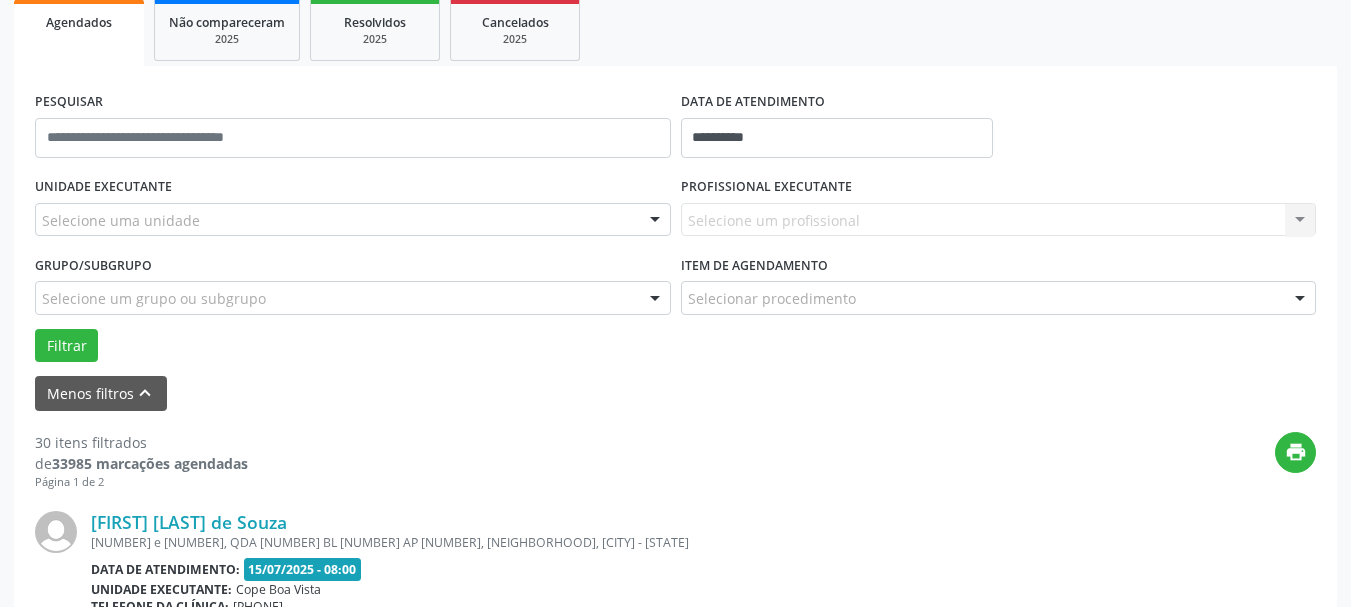 click on "Selecione uma unidade" at bounding box center (353, 220) 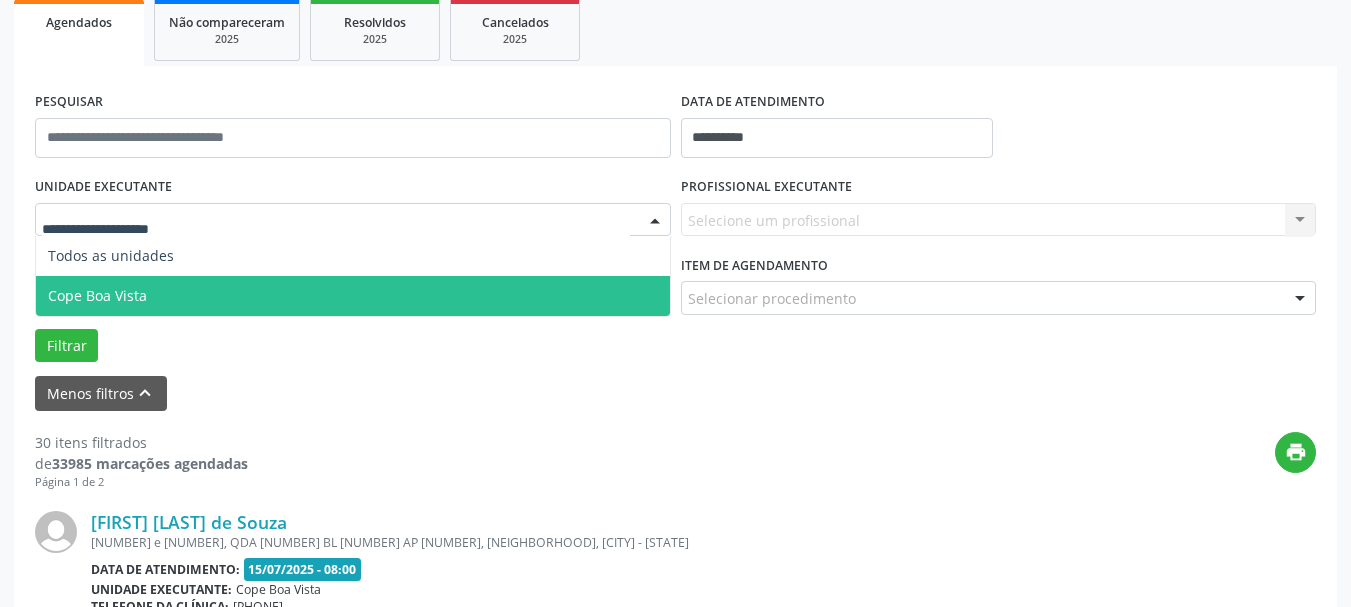 click on "Cope Boa Vista" at bounding box center [353, 296] 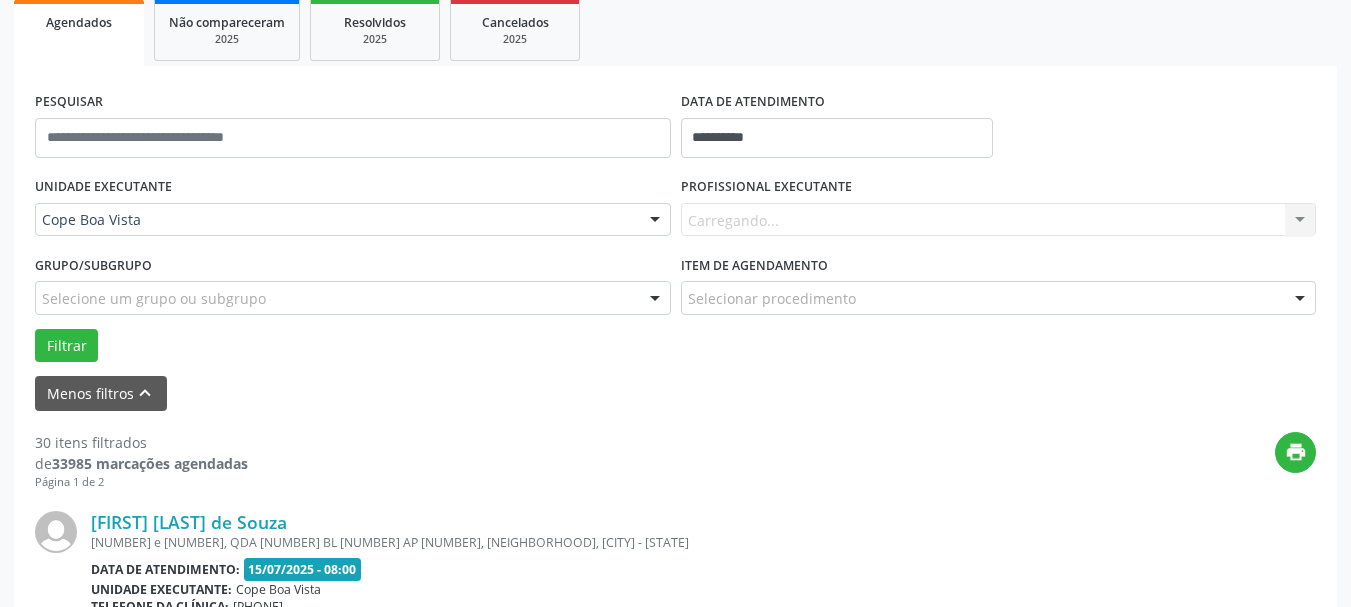 click on "Carregando...
Nenhum resultado encontrado para: "   "
Não há nenhuma opção para ser exibida." at bounding box center (999, 220) 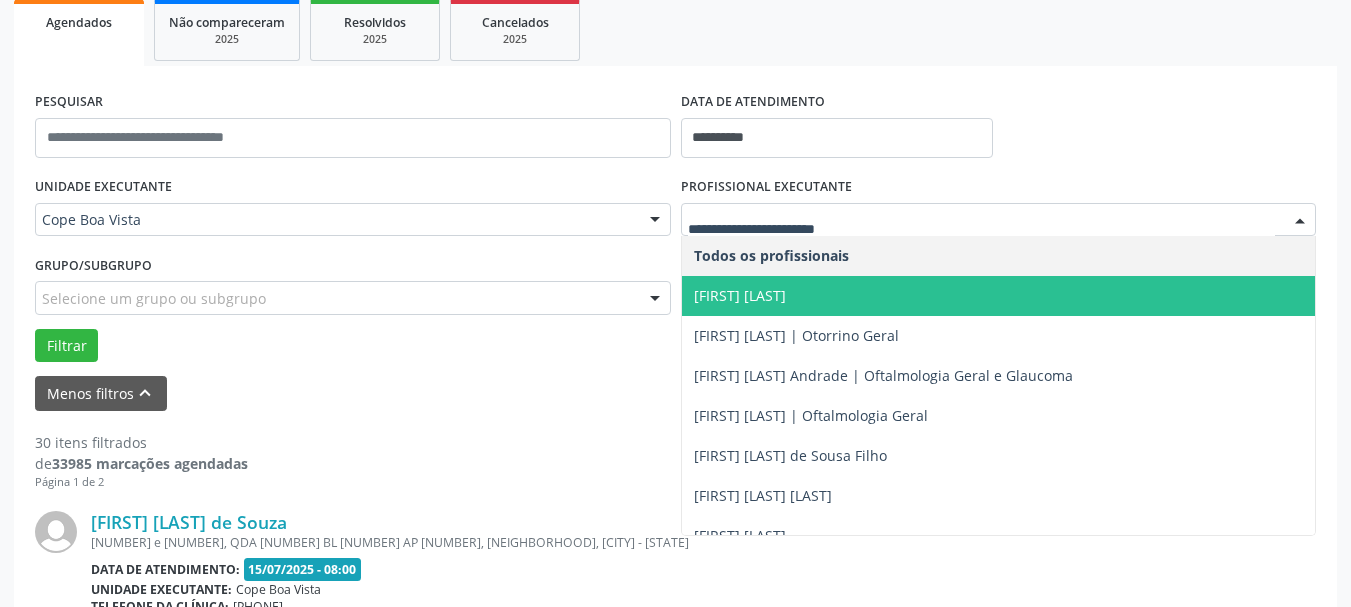 click on "[FIRST] [LAST]" at bounding box center (740, 295) 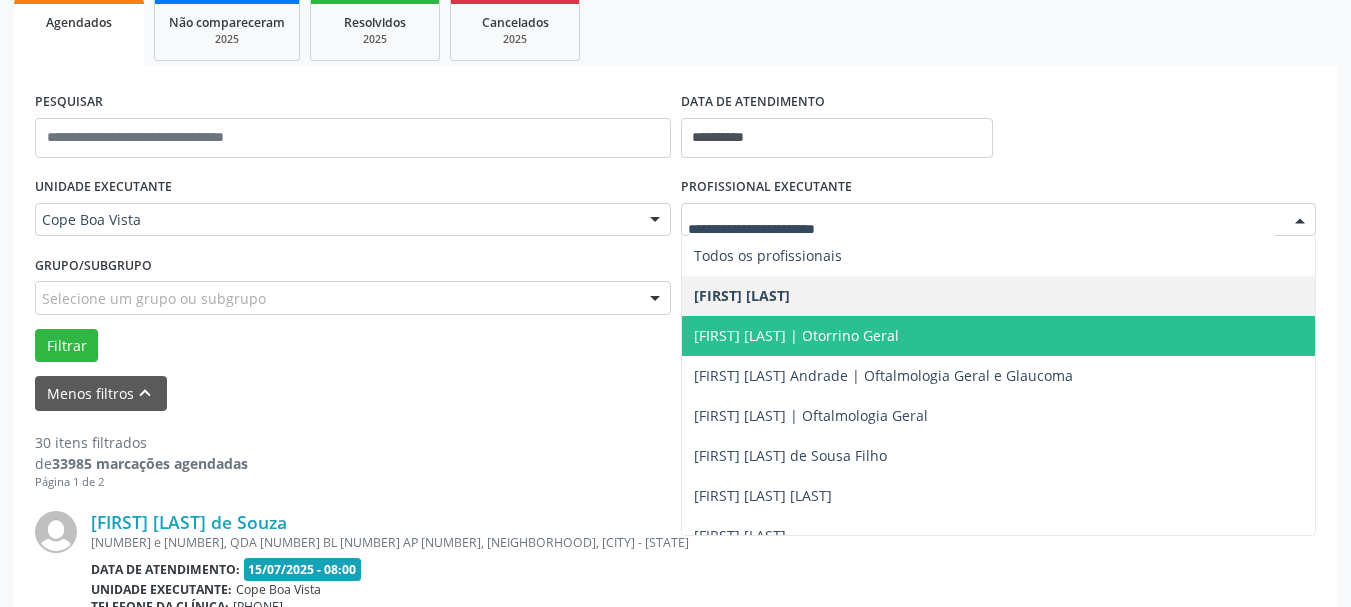 click on "[FIRST] [LAST] | Otorrino Geral" at bounding box center (999, 336) 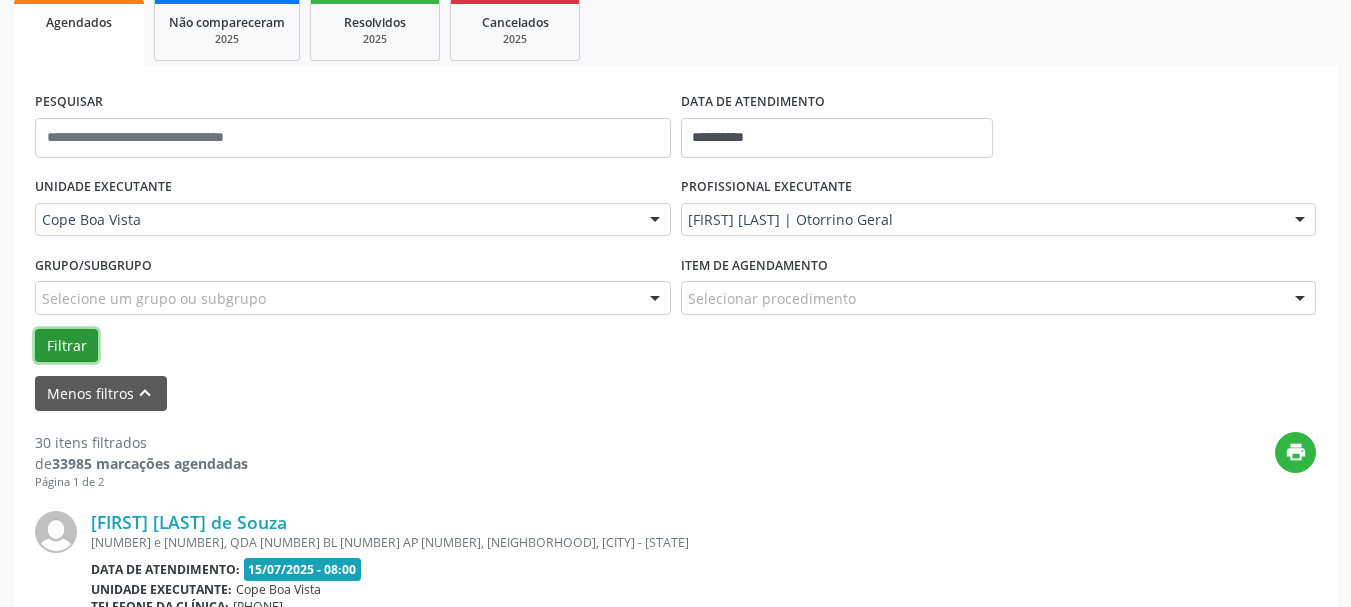 click on "Filtrar" at bounding box center (66, 346) 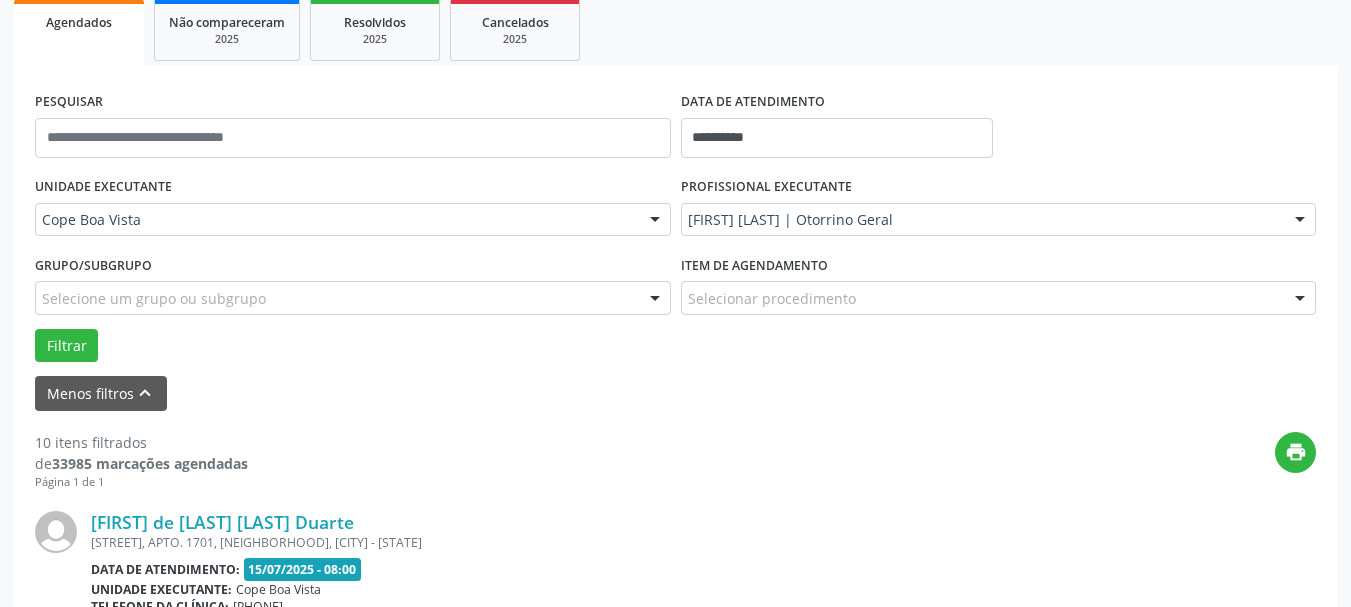 scroll, scrollTop: 0, scrollLeft: 0, axis: both 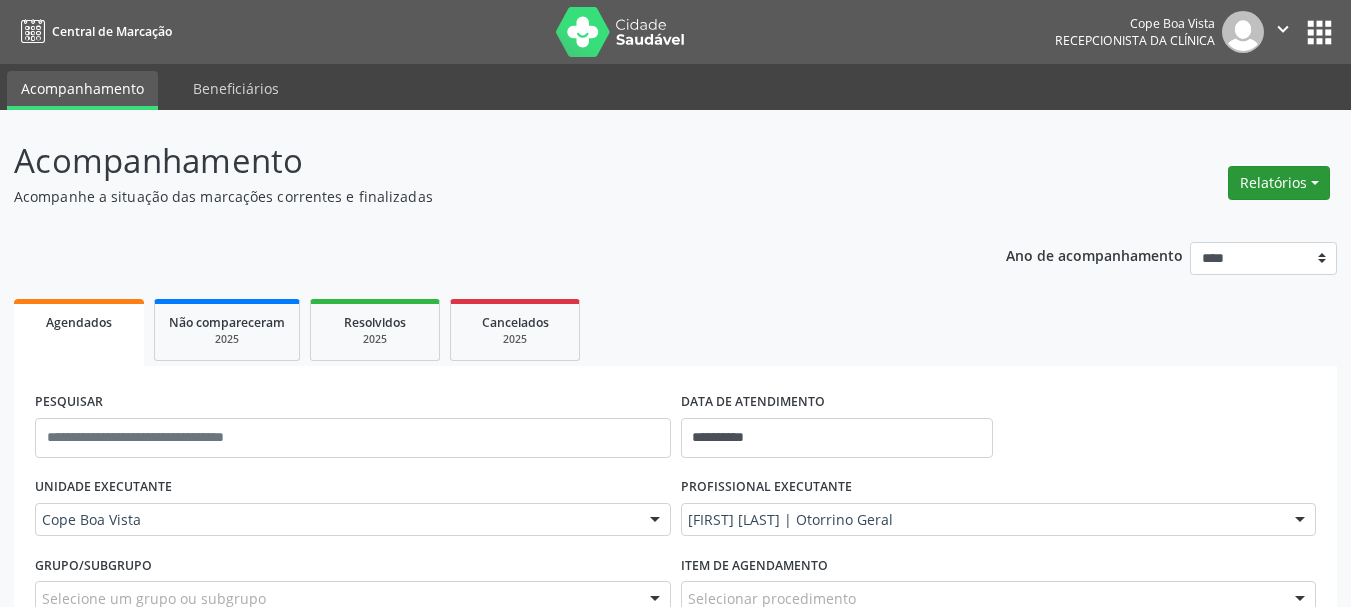 click on "Relatórios" at bounding box center [1279, 183] 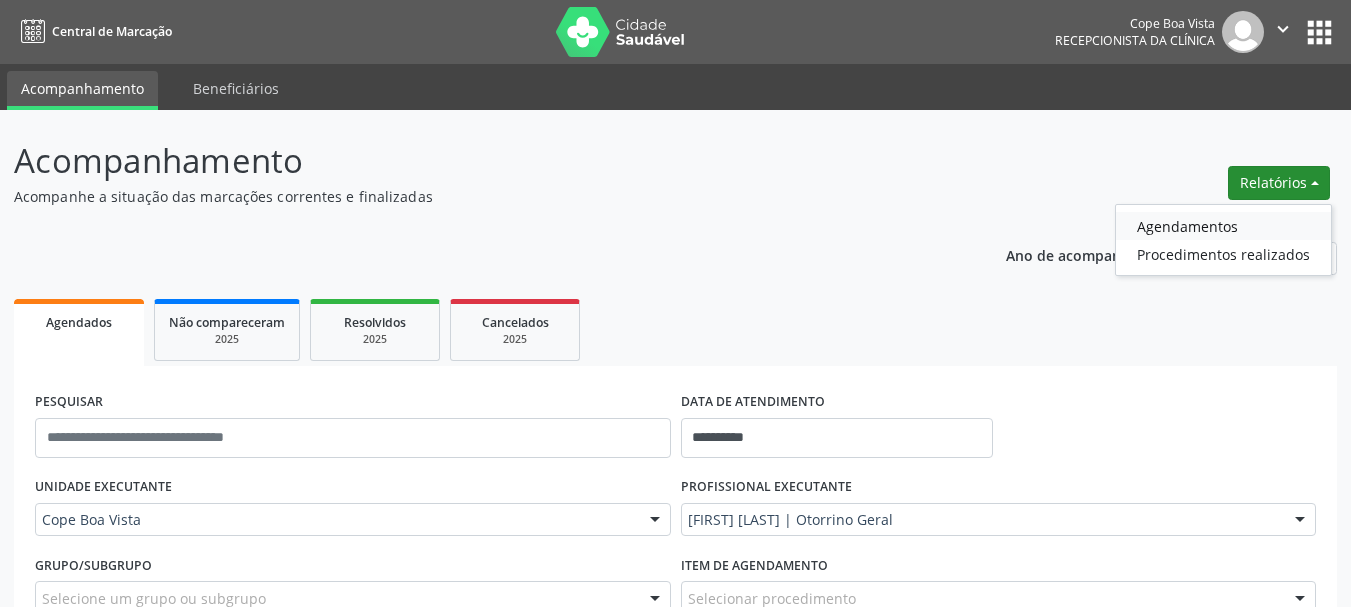 click on "Agendamentos" at bounding box center [1223, 226] 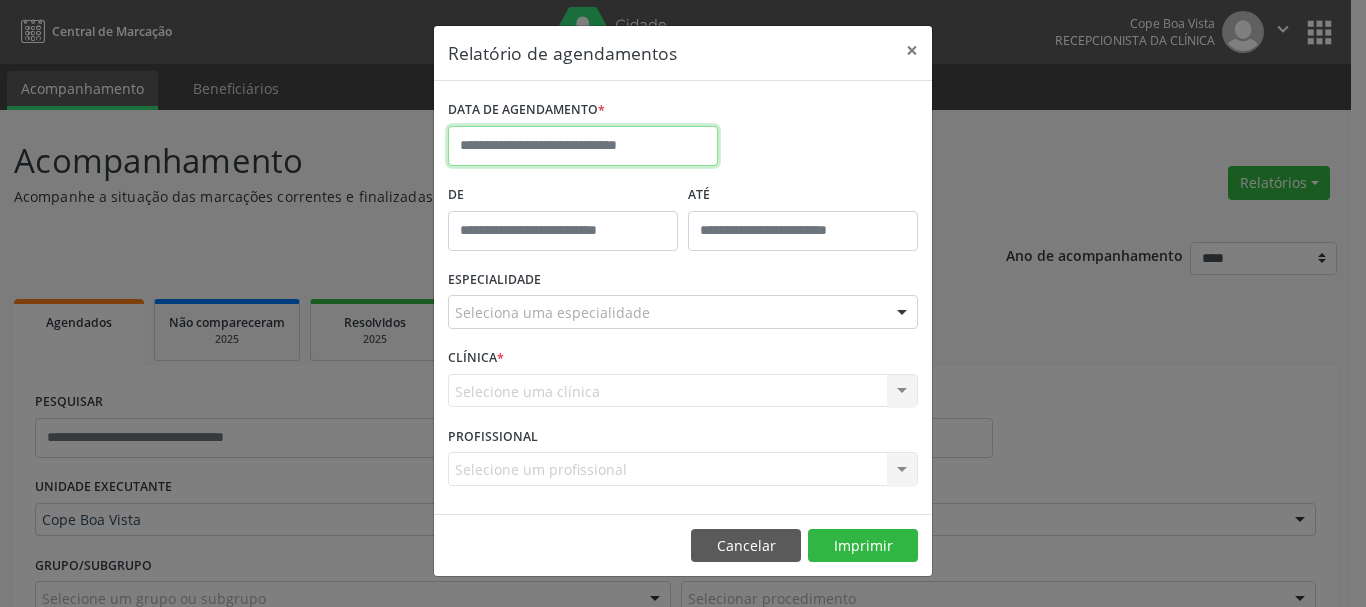 click at bounding box center [583, 146] 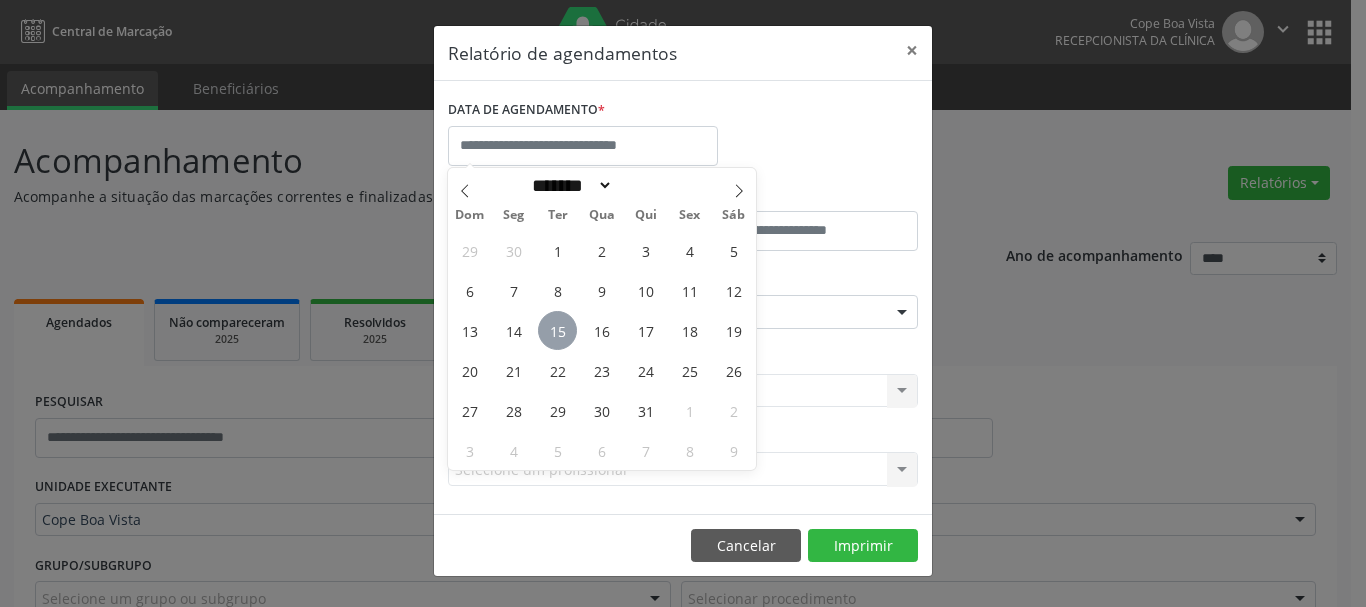 click on "15" at bounding box center [557, 330] 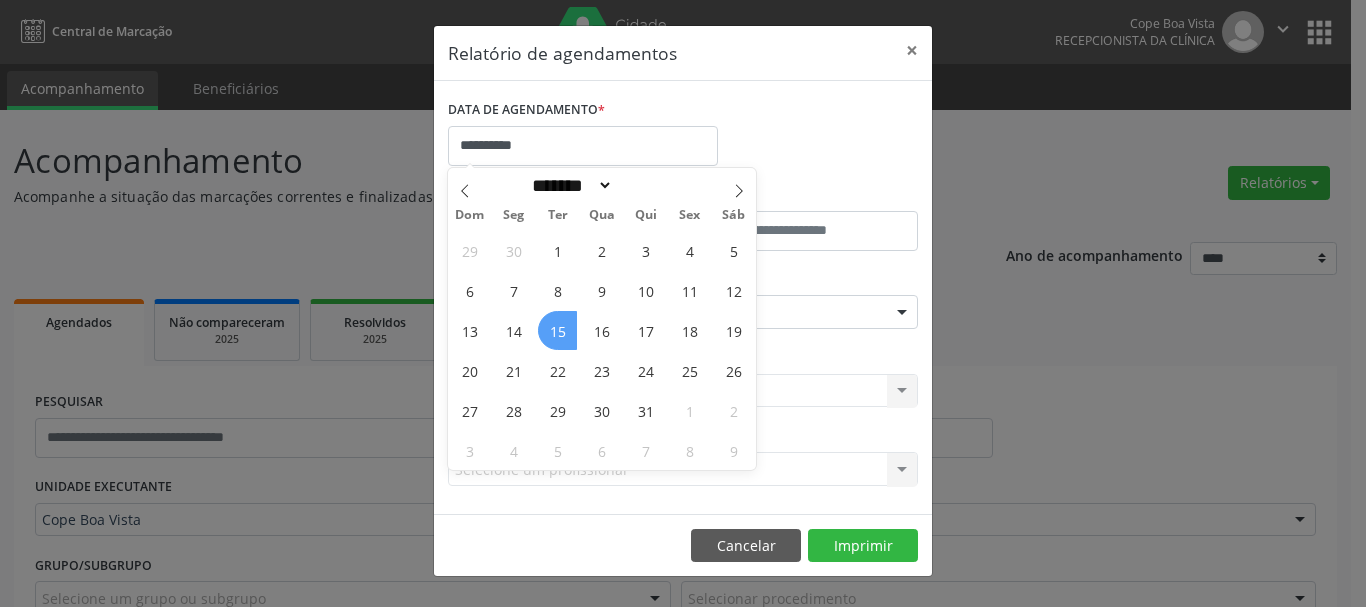 click on "15" at bounding box center [557, 330] 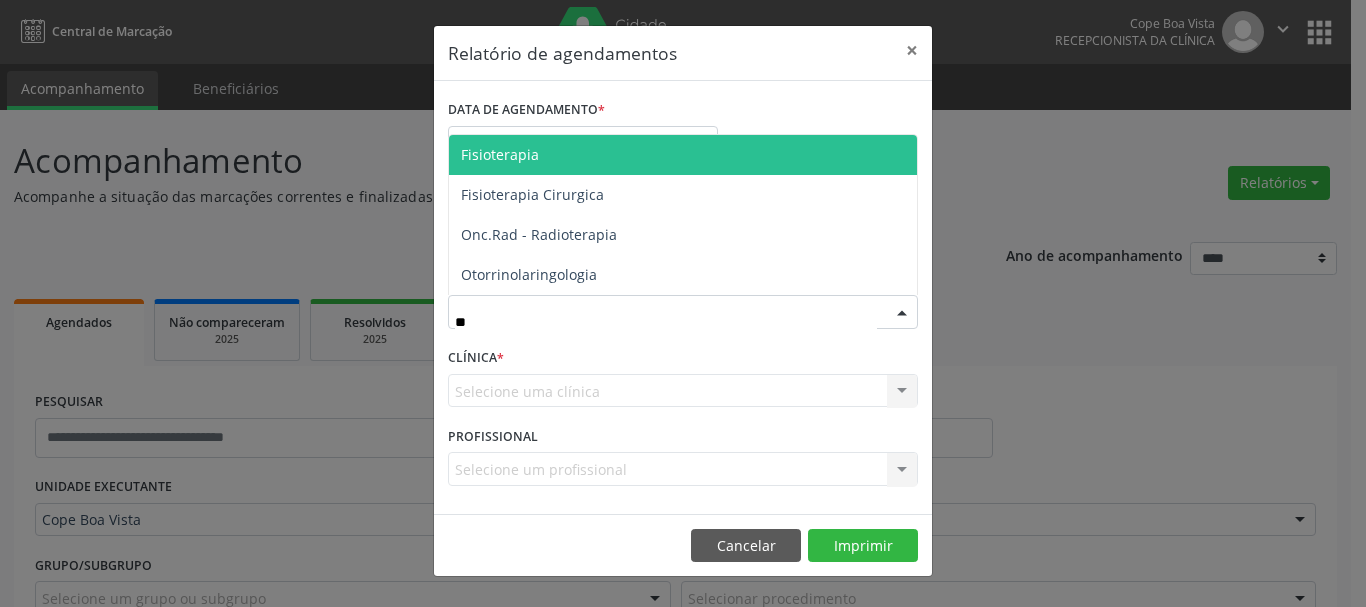 type on "***" 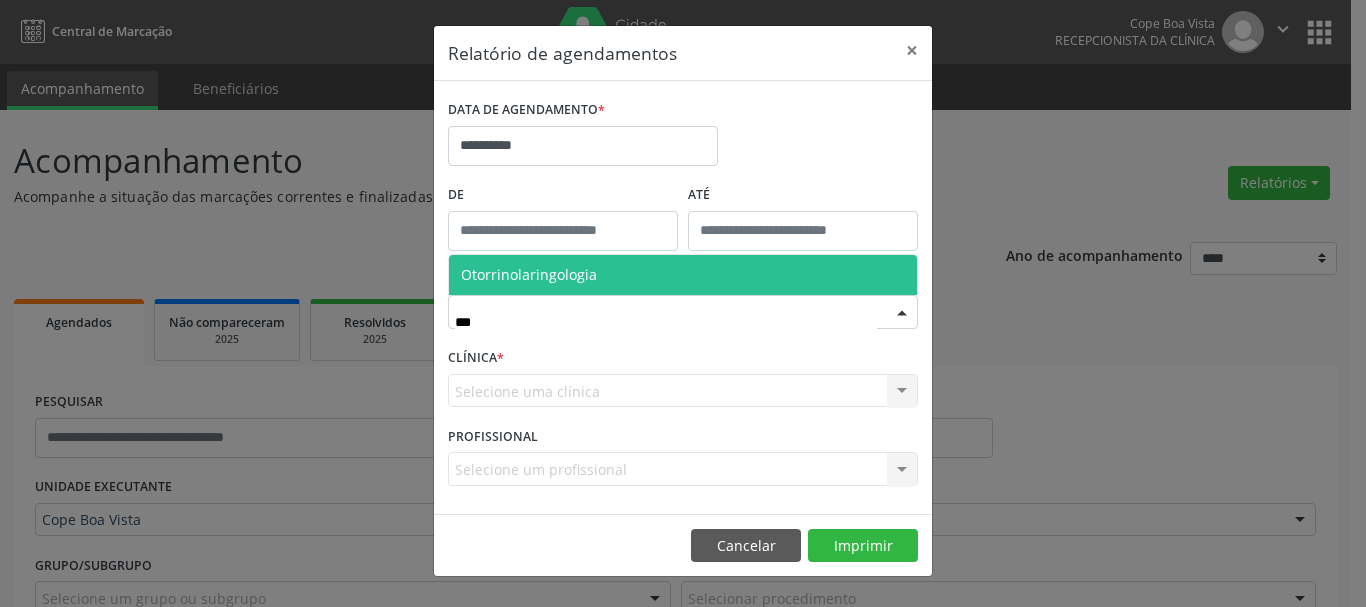 click on "Otorrinolaringologia" at bounding box center (529, 274) 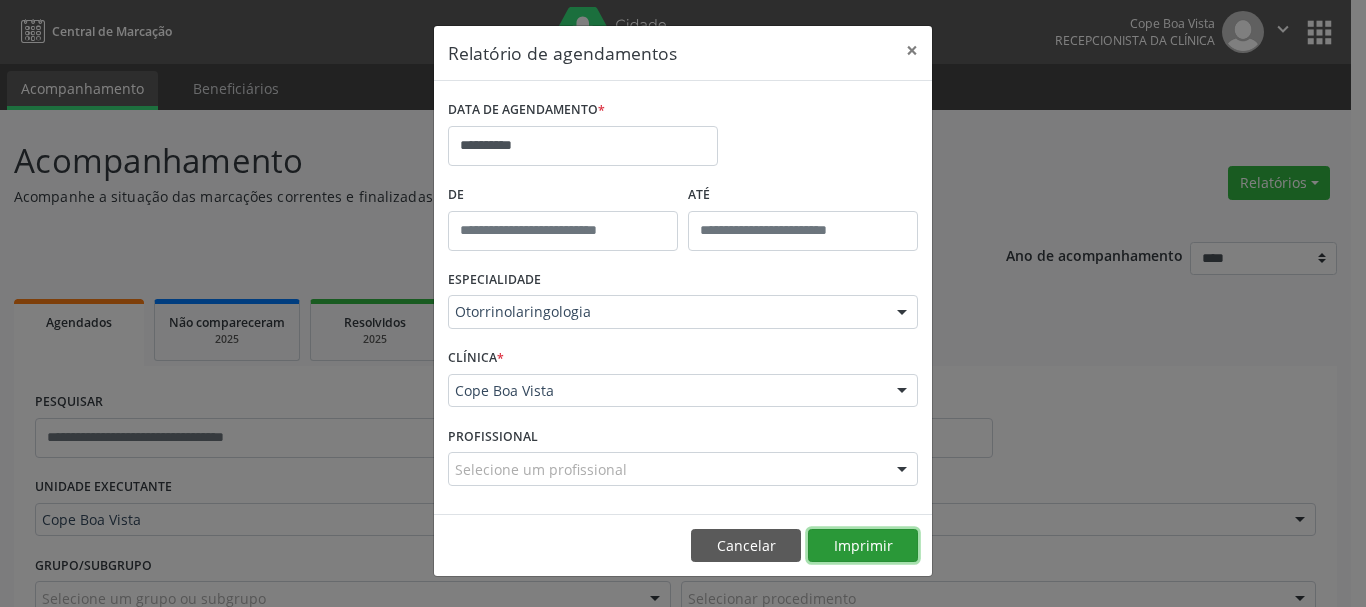 click on "Imprimir" at bounding box center (863, 546) 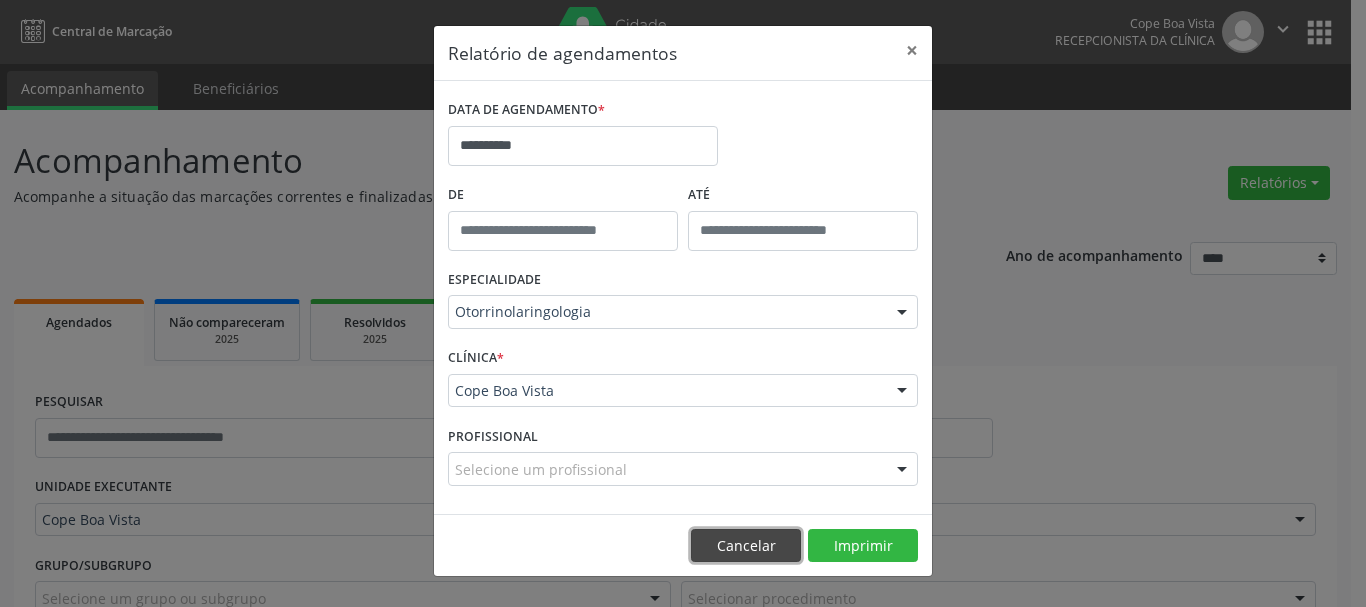 click on "Cancelar" at bounding box center (746, 546) 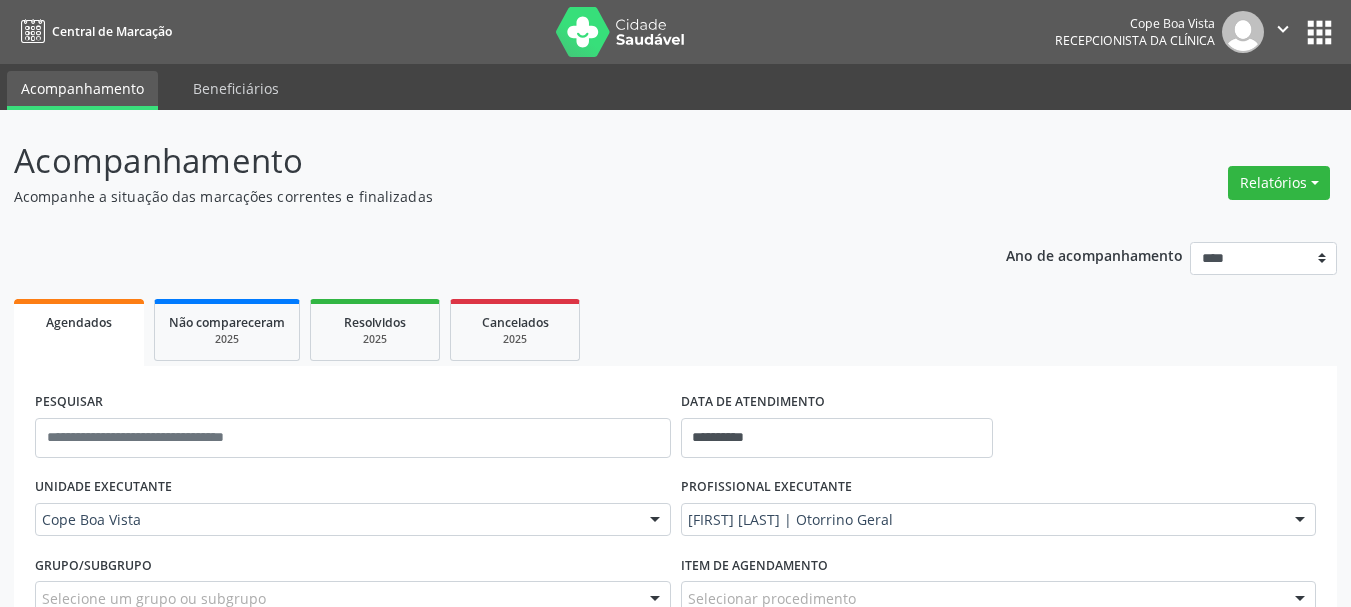 click on "Agendados   Não compareceram
2025
Resolvidos
2025
Cancelados
2025" at bounding box center (675, 330) 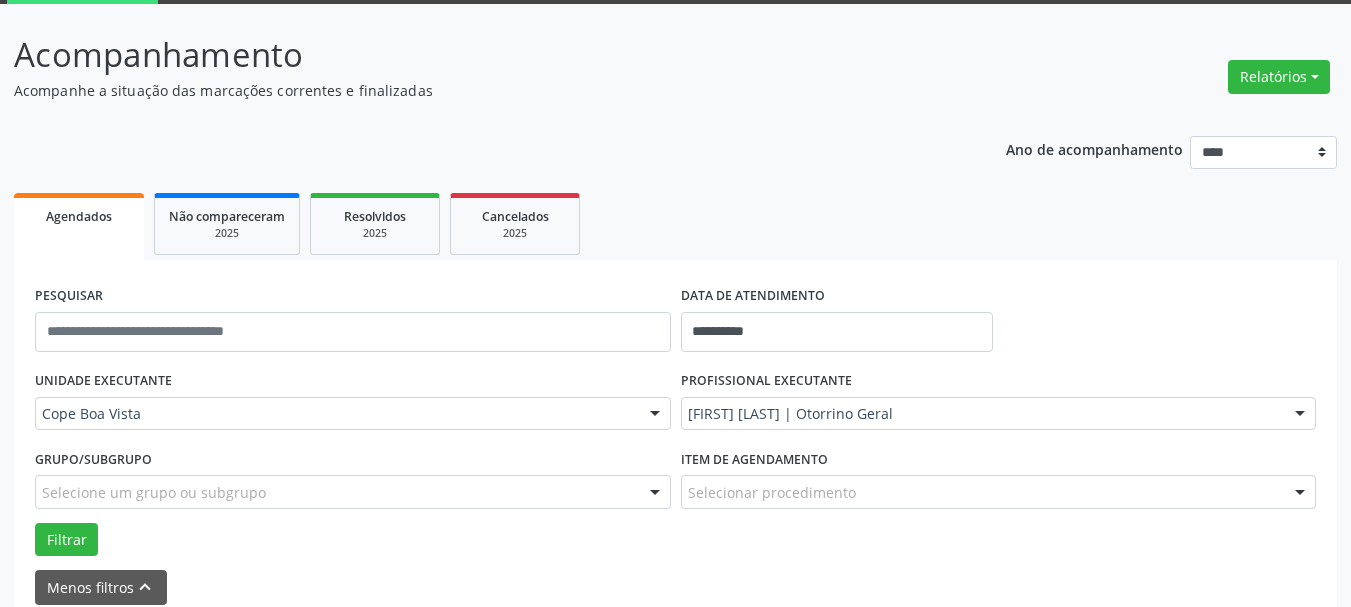 scroll, scrollTop: 300, scrollLeft: 0, axis: vertical 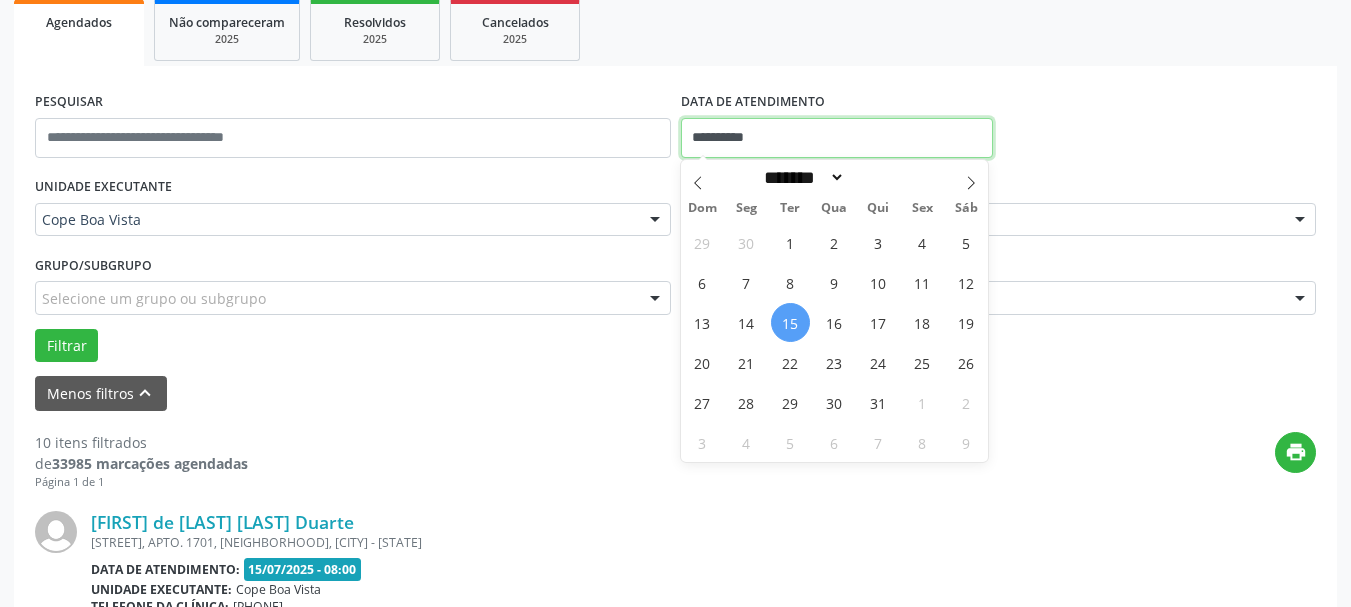 click on "**********" at bounding box center (837, 138) 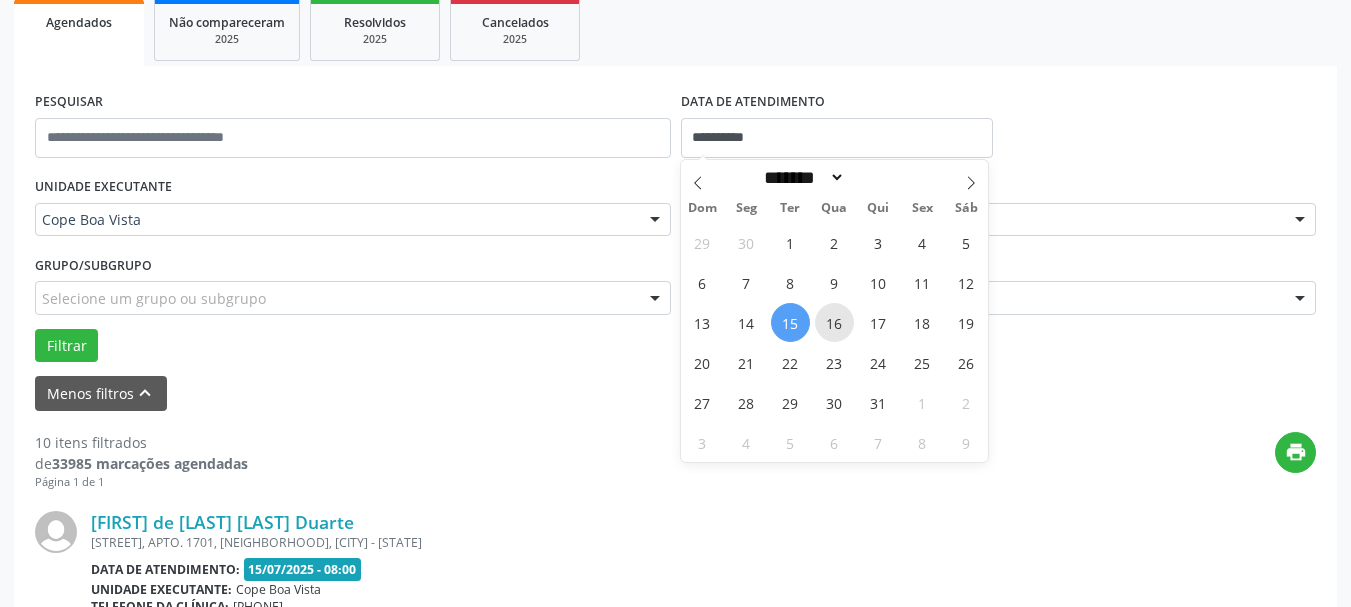click on "16" at bounding box center [834, 322] 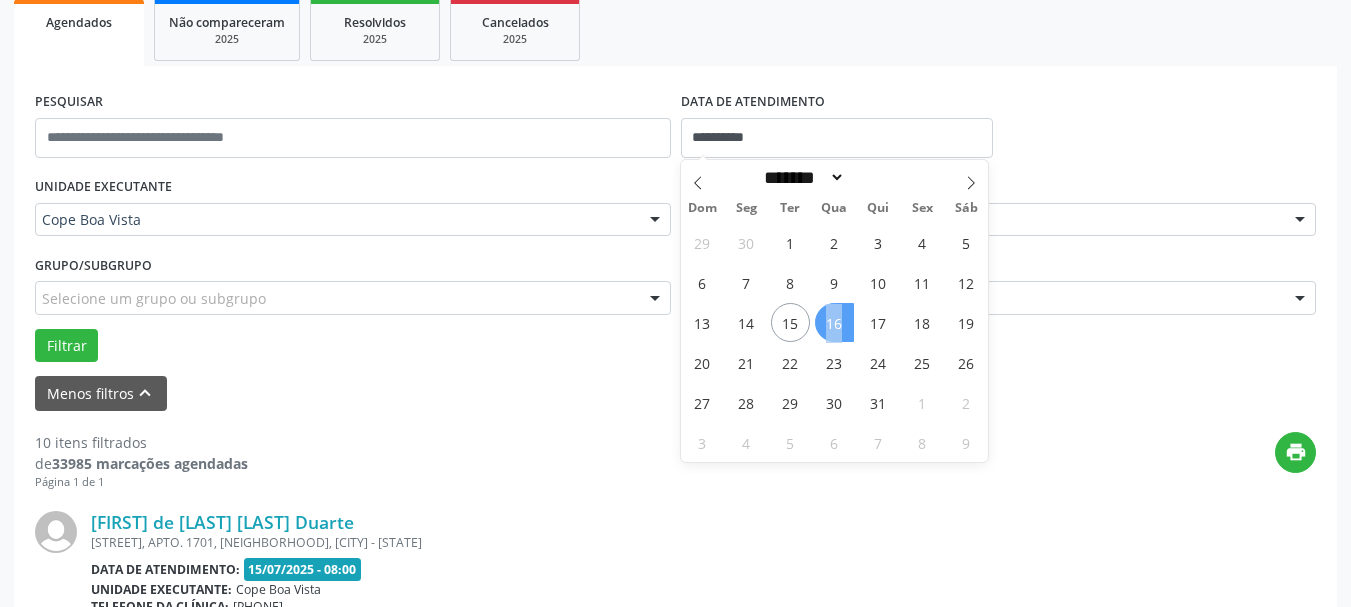 click on "16" at bounding box center [834, 322] 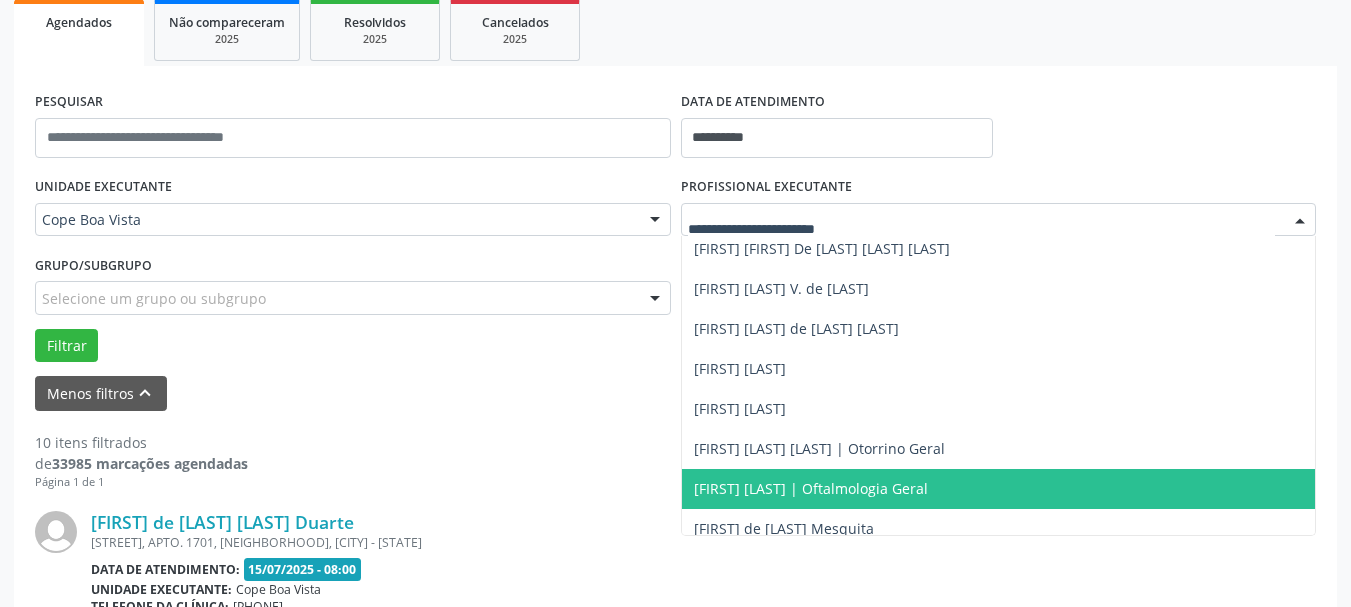 scroll, scrollTop: 400, scrollLeft: 0, axis: vertical 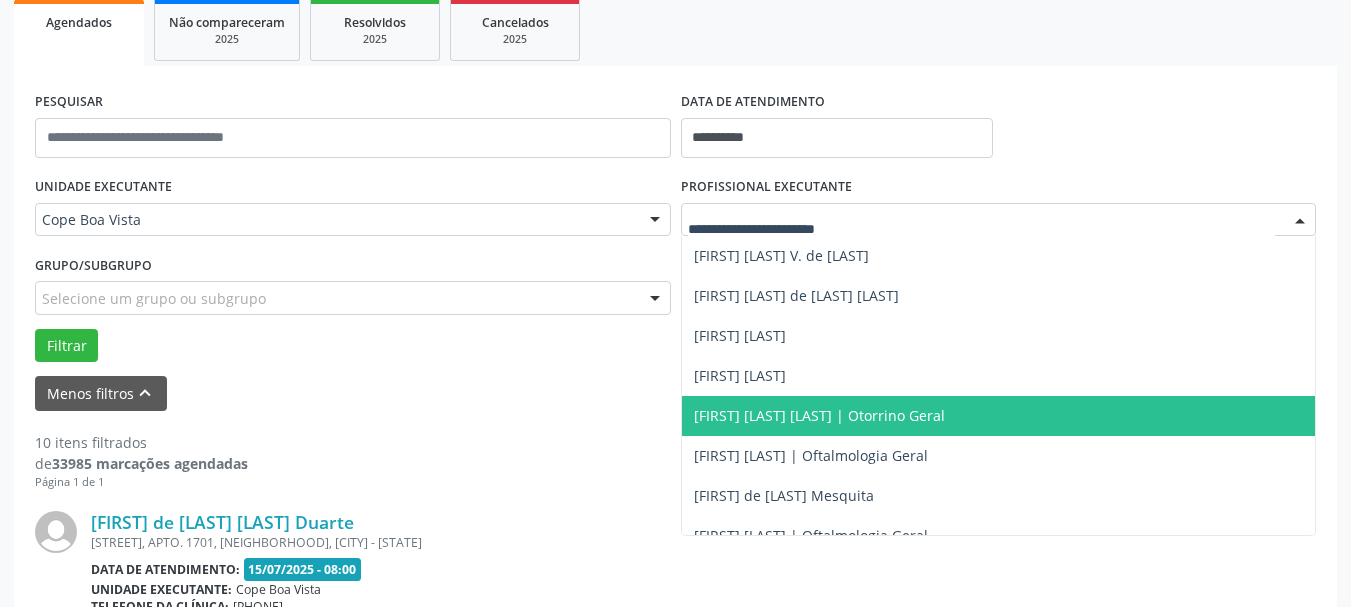 click on "[FIRST] [LAST] [LAST] | Otorrino Geral" at bounding box center [819, 415] 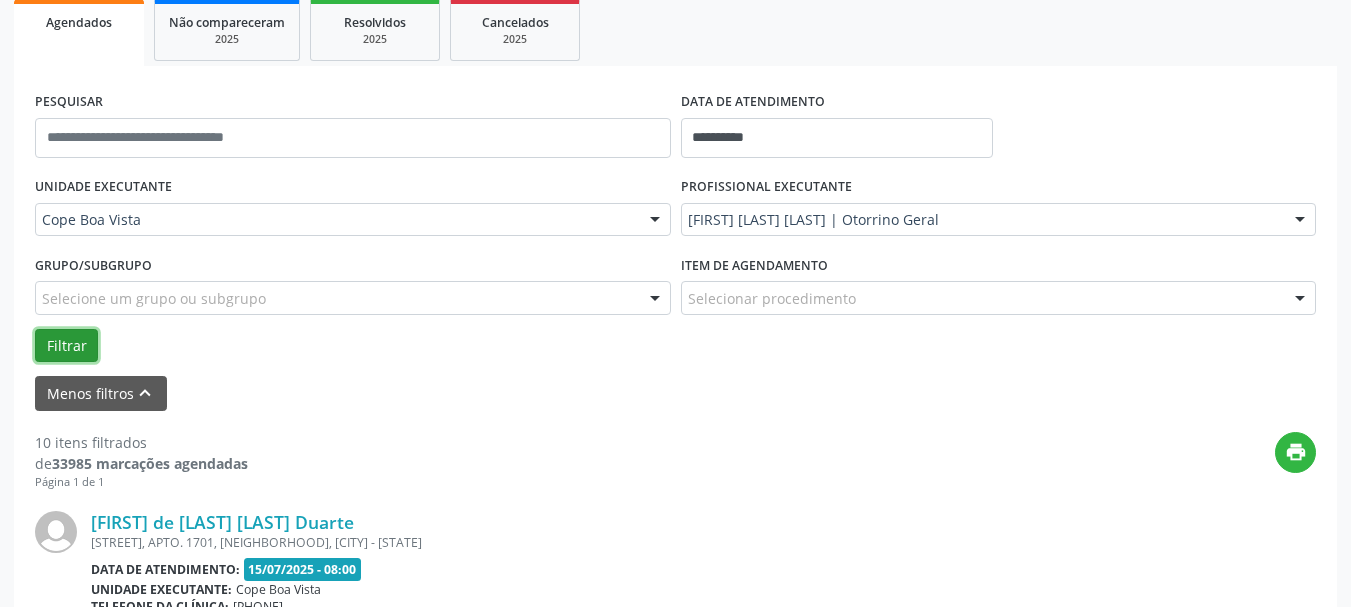 click on "Filtrar" at bounding box center (66, 346) 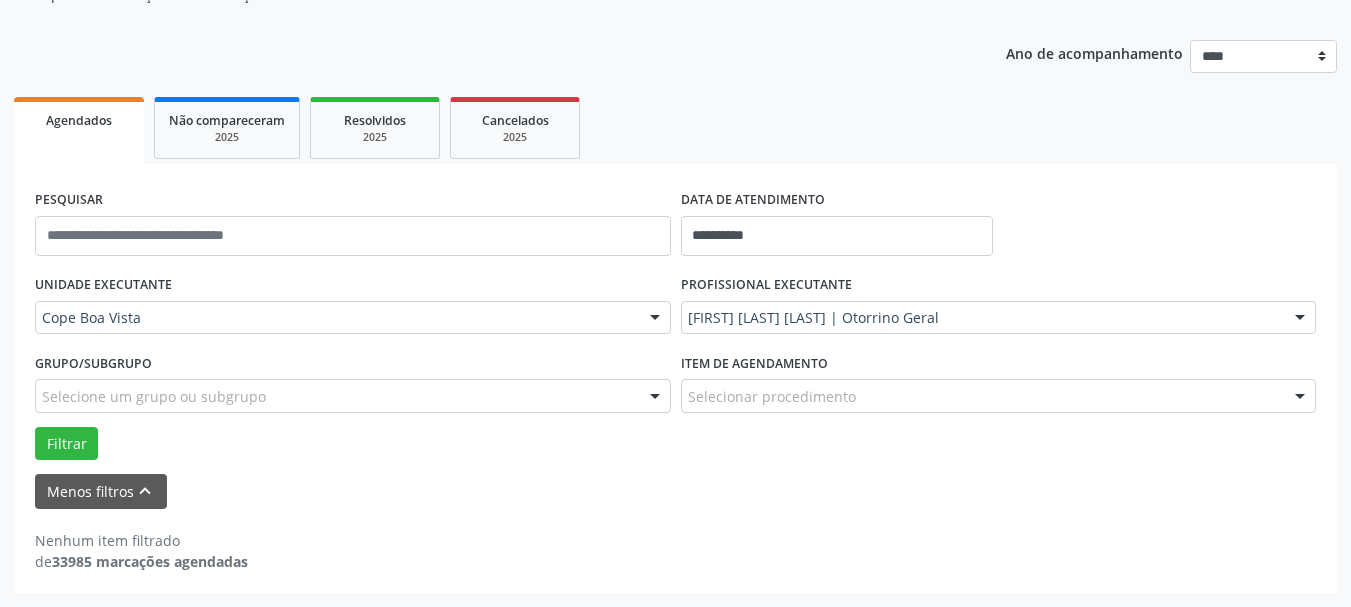 scroll, scrollTop: 202, scrollLeft: 0, axis: vertical 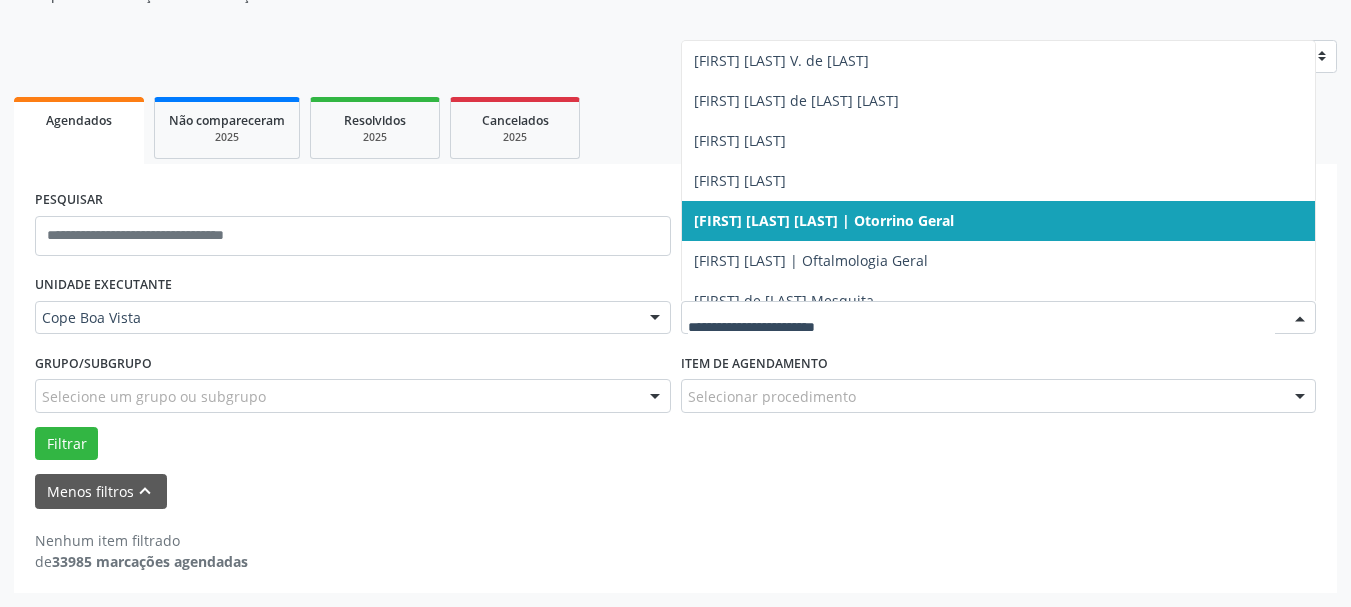 click at bounding box center (982, 328) 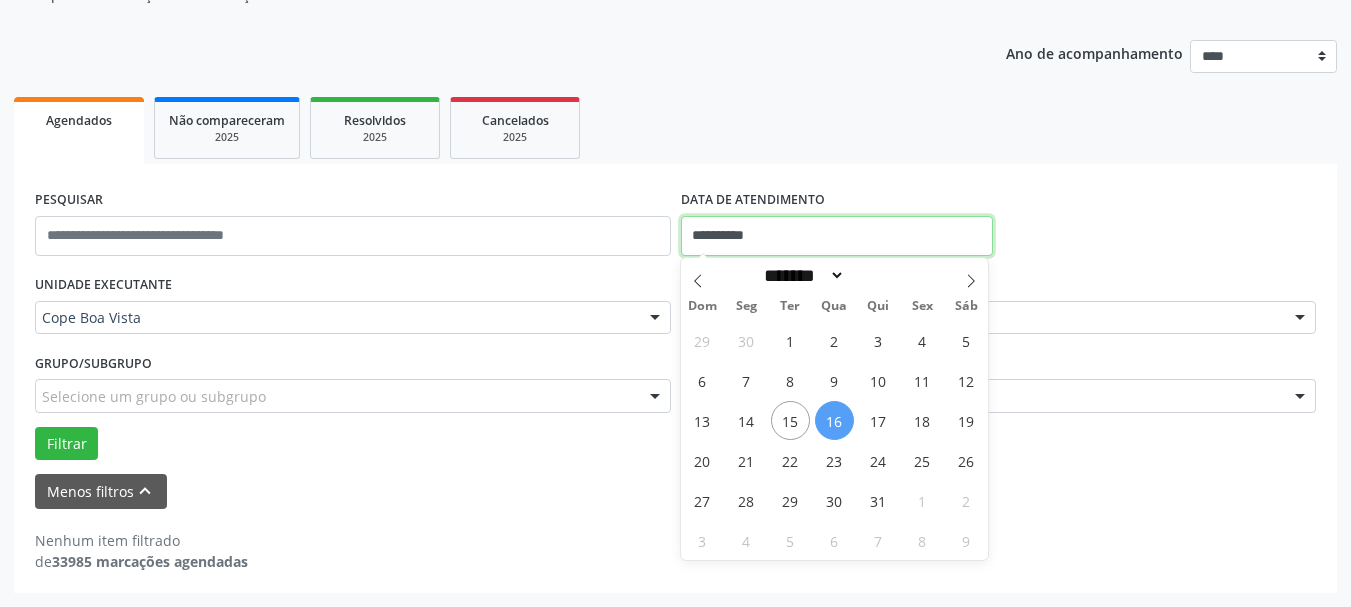 click on "**********" at bounding box center [837, 236] 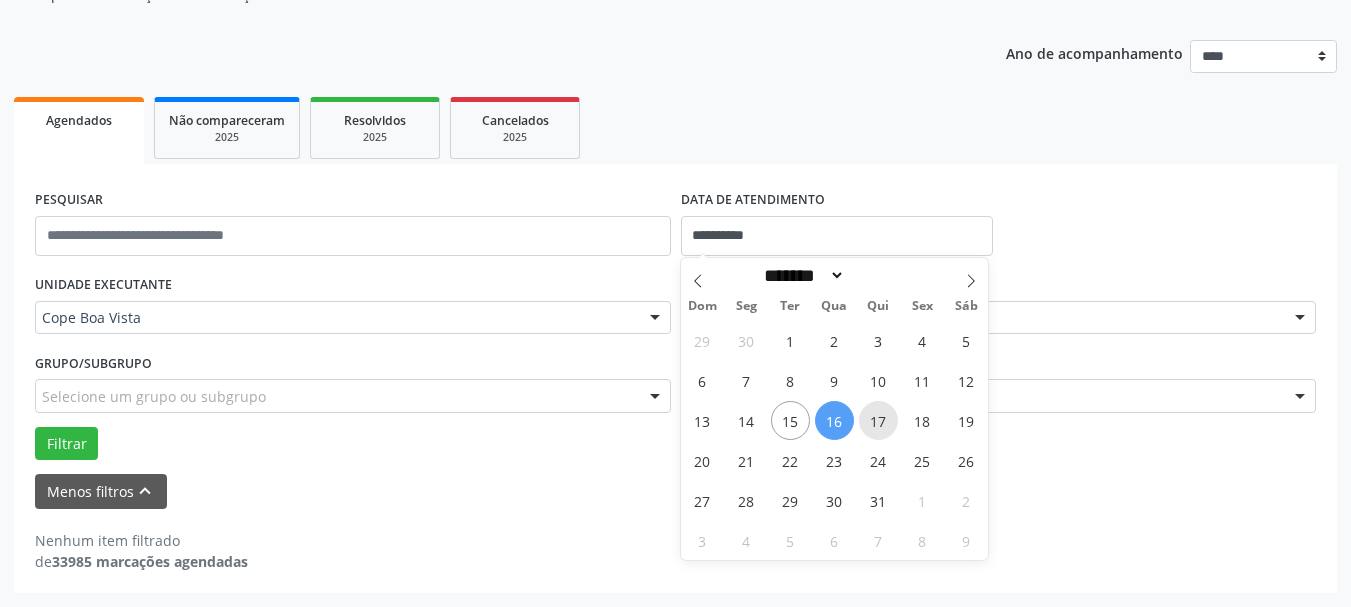 click on "17" at bounding box center (878, 420) 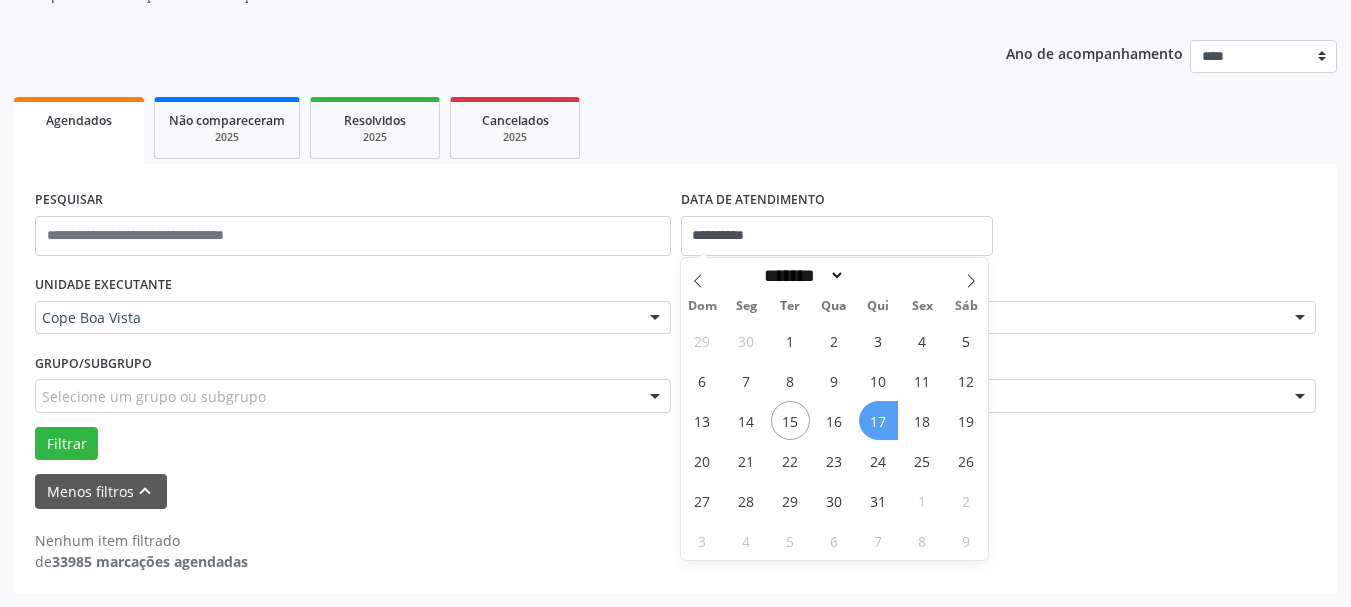 click on "17" at bounding box center [878, 420] 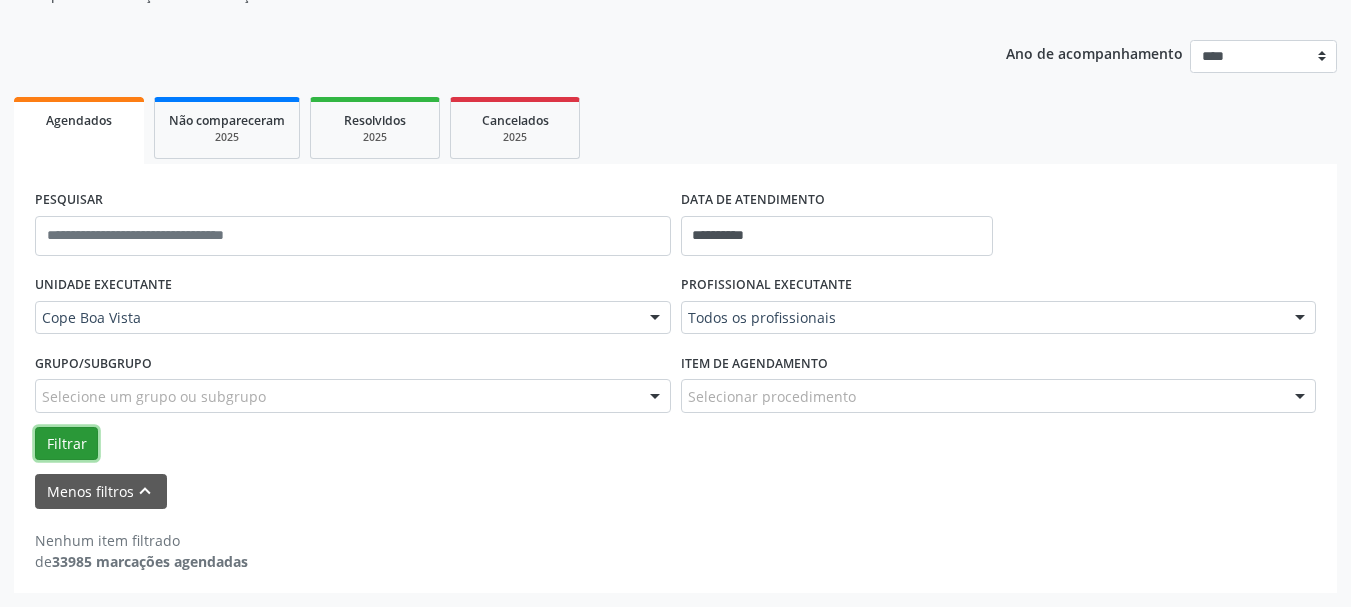 click on "Filtrar" at bounding box center (66, 444) 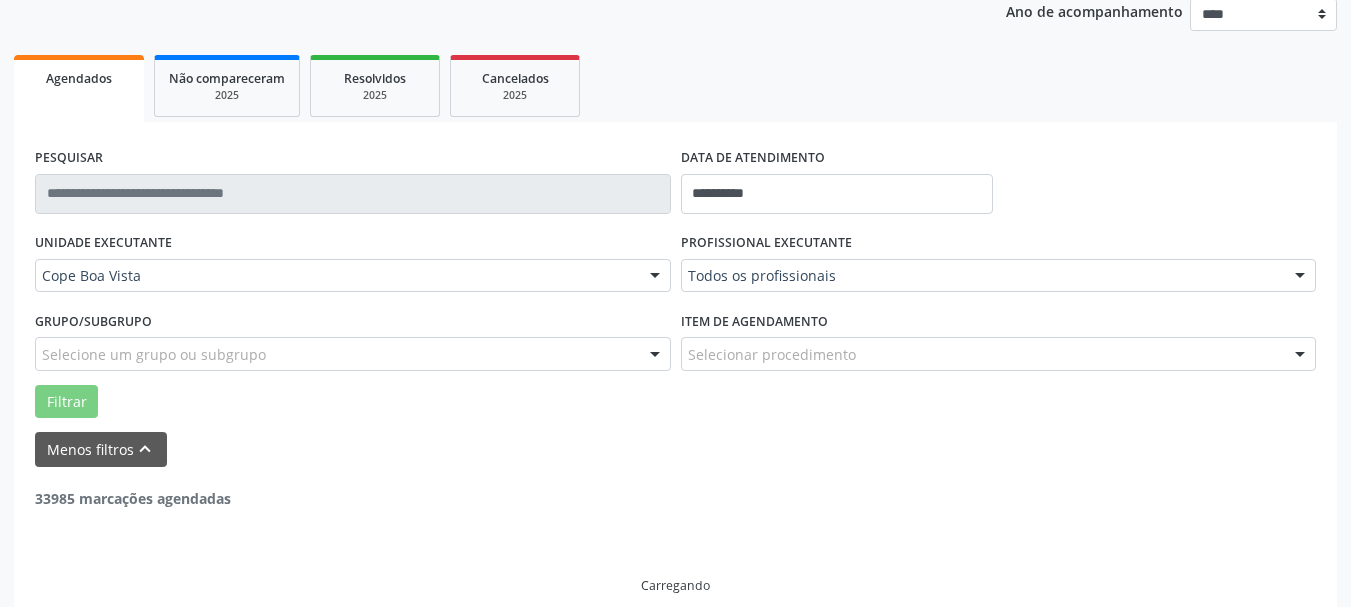 scroll, scrollTop: 266, scrollLeft: 0, axis: vertical 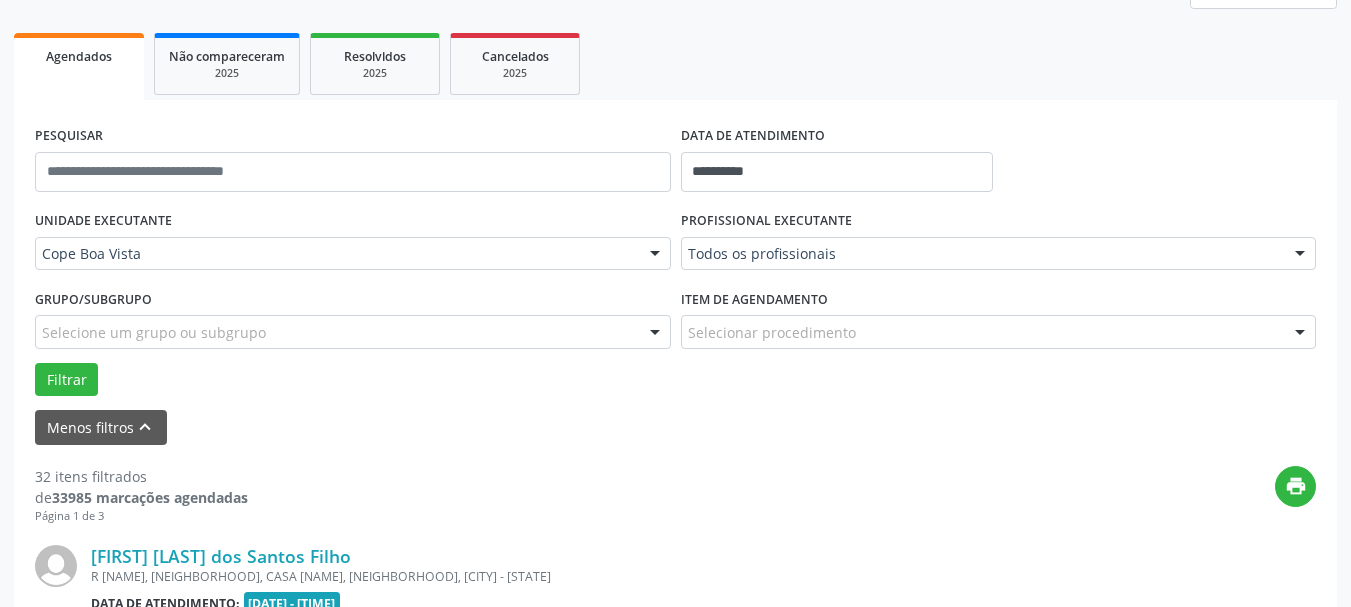 drag, startPoint x: 792, startPoint y: 264, endPoint x: 780, endPoint y: 272, distance: 14.422205 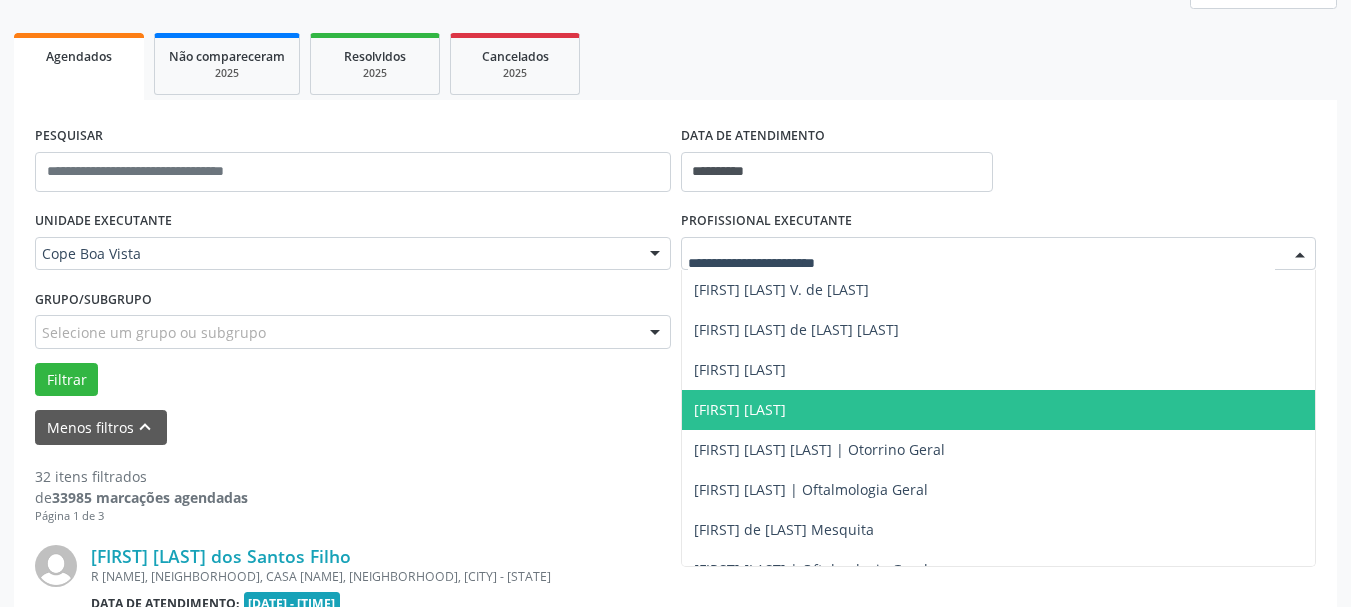 click on "[FIRST] [LAST] [LAST] | Otorrino Geral" at bounding box center (819, 449) 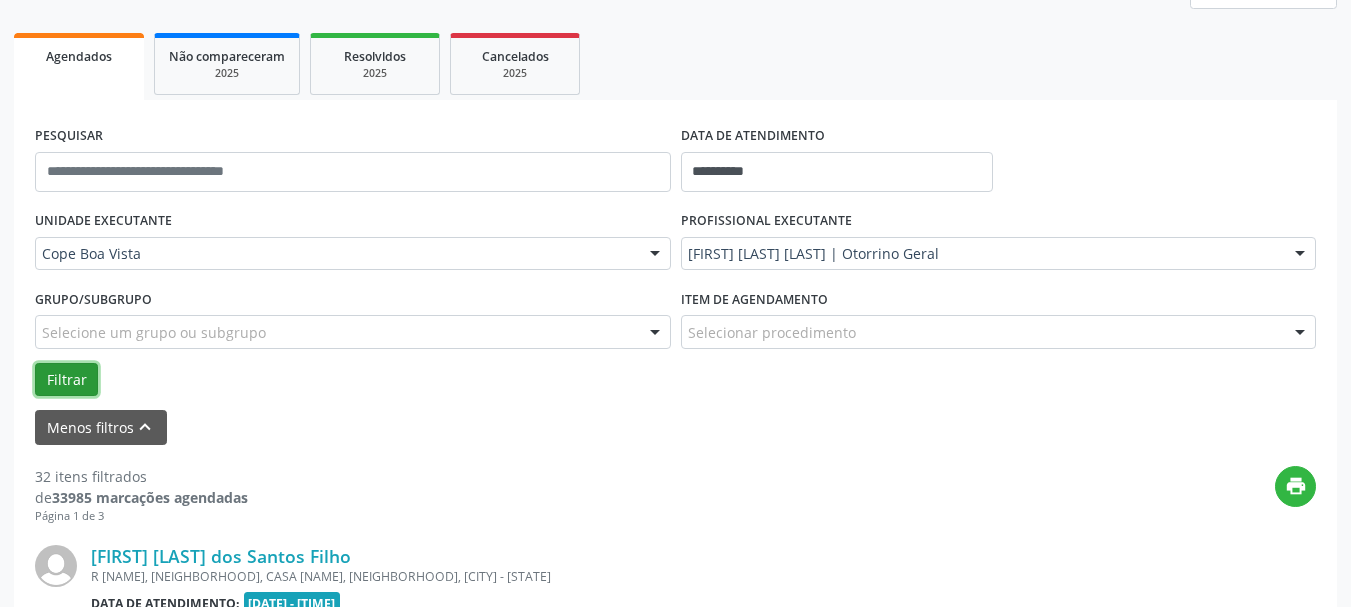click on "Filtrar" at bounding box center (66, 380) 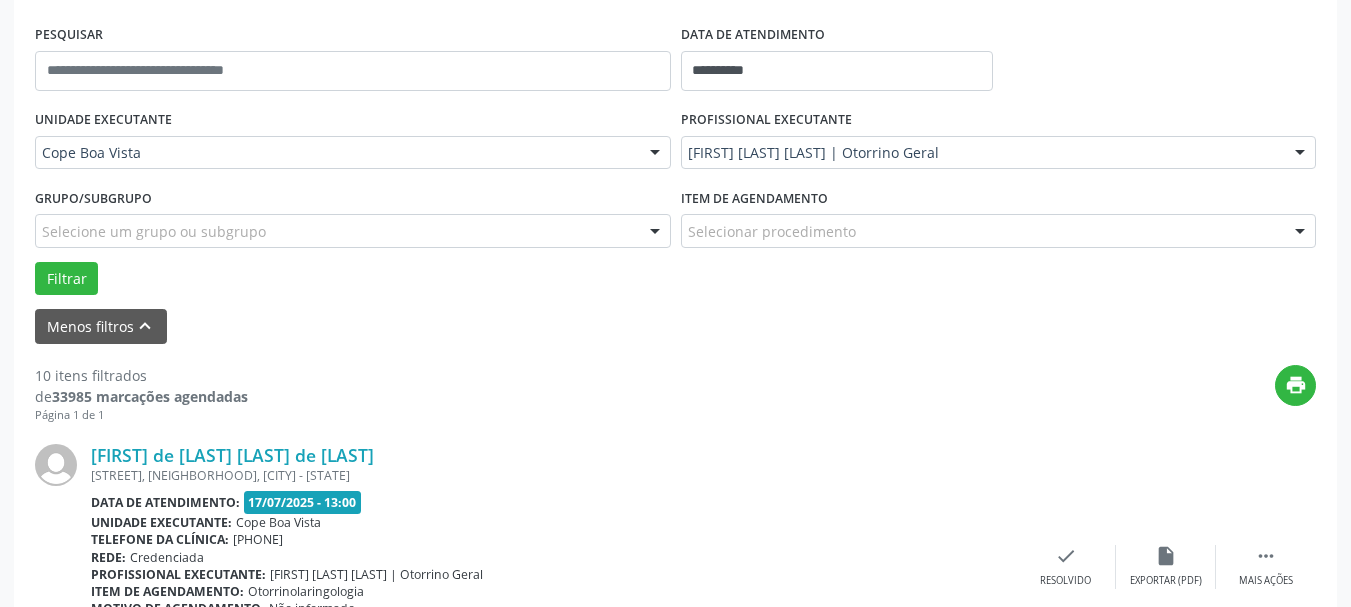 scroll, scrollTop: 366, scrollLeft: 0, axis: vertical 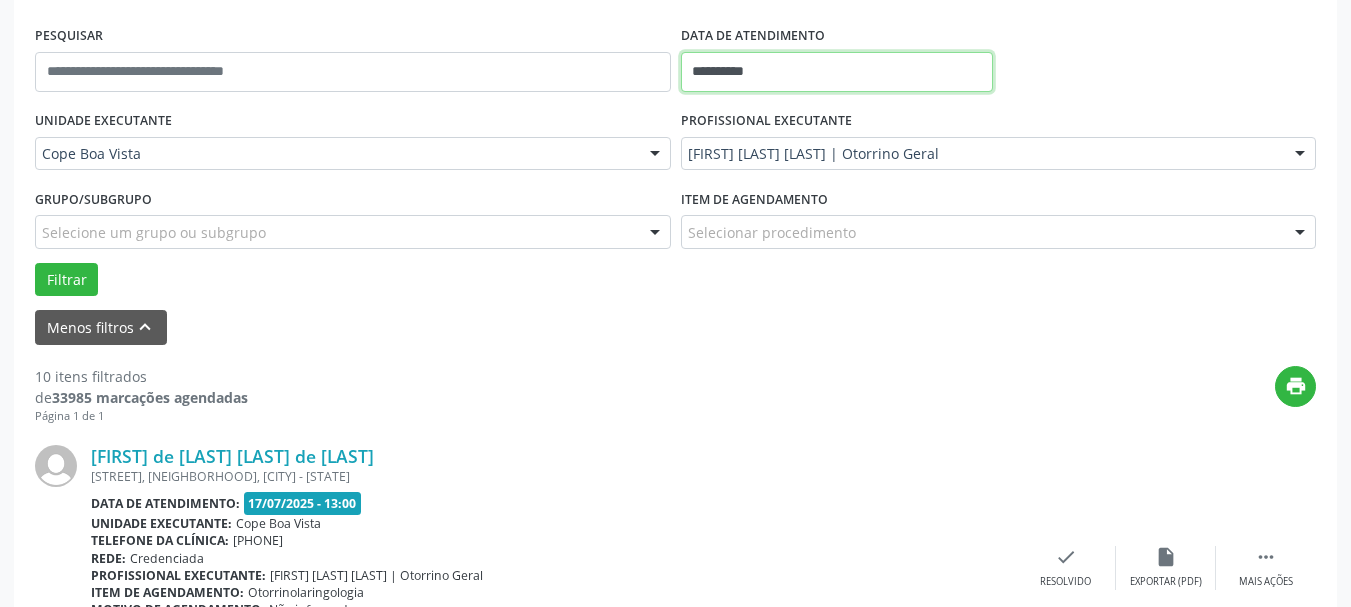 click on "**********" at bounding box center (837, 72) 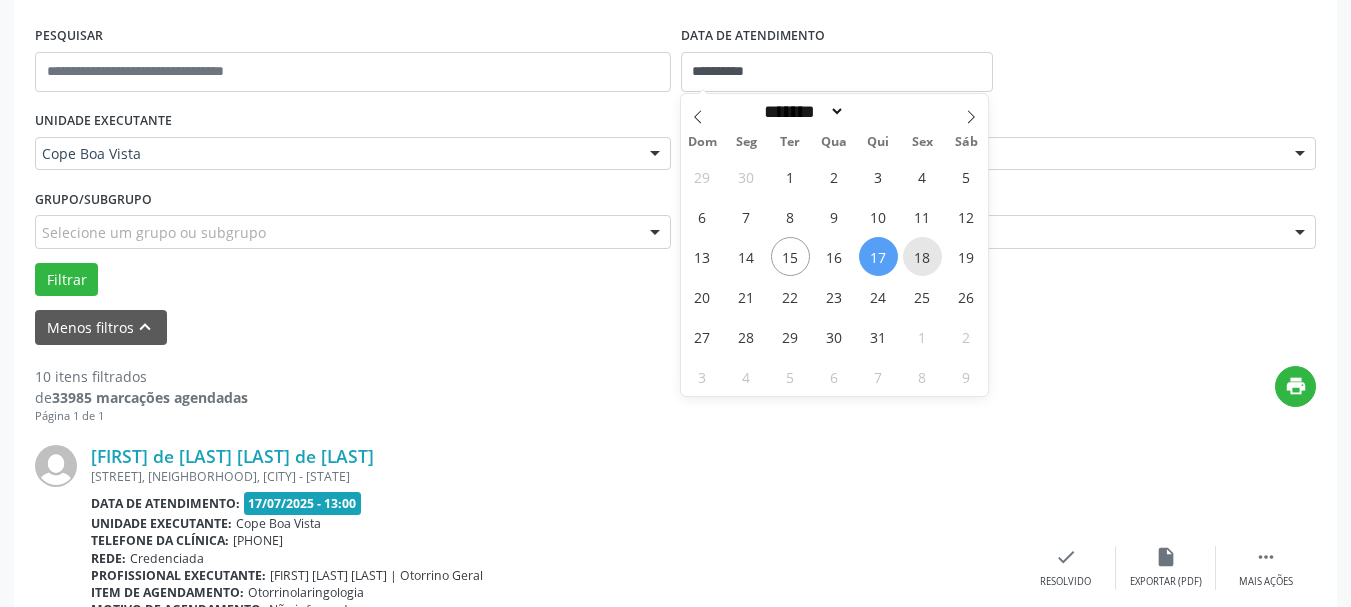 click on "18" at bounding box center (922, 256) 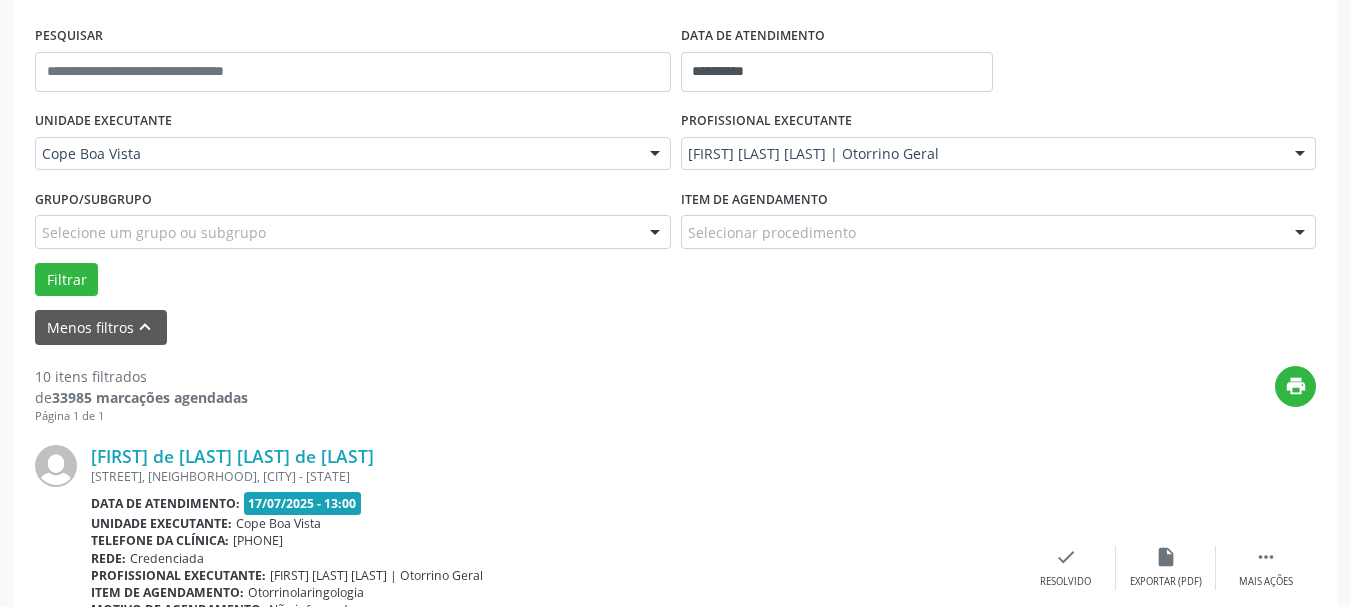 drag, startPoint x: 796, startPoint y: 152, endPoint x: 786, endPoint y: 154, distance: 10.198039 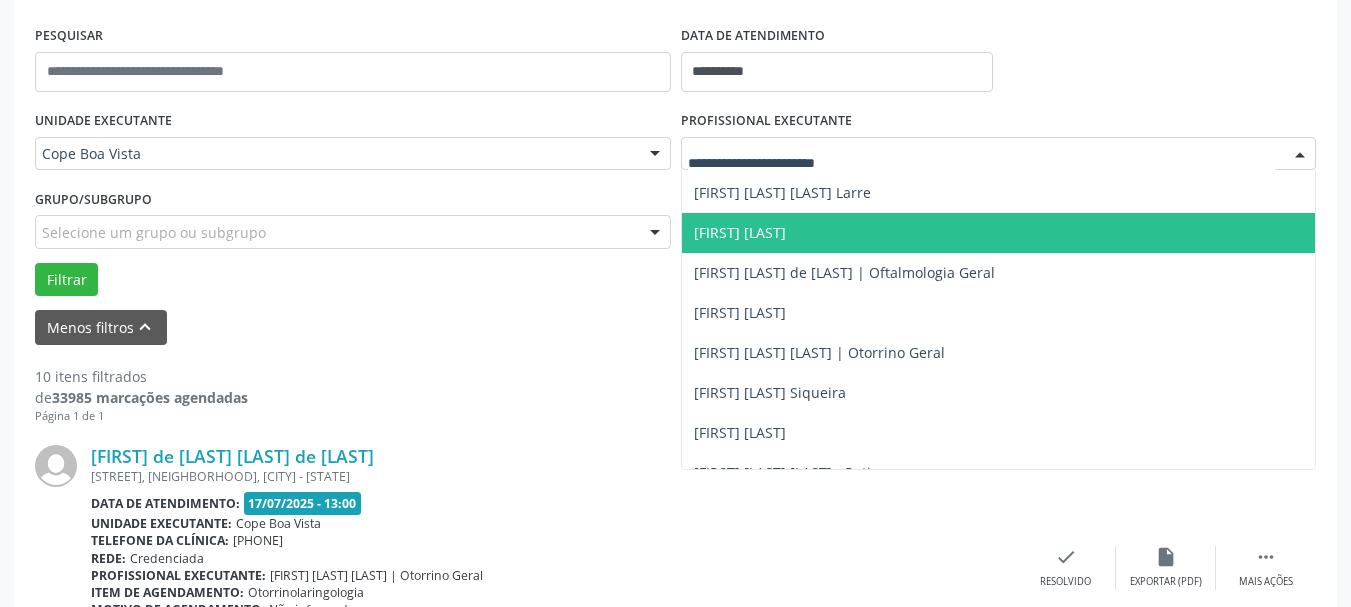 scroll, scrollTop: 1661, scrollLeft: 0, axis: vertical 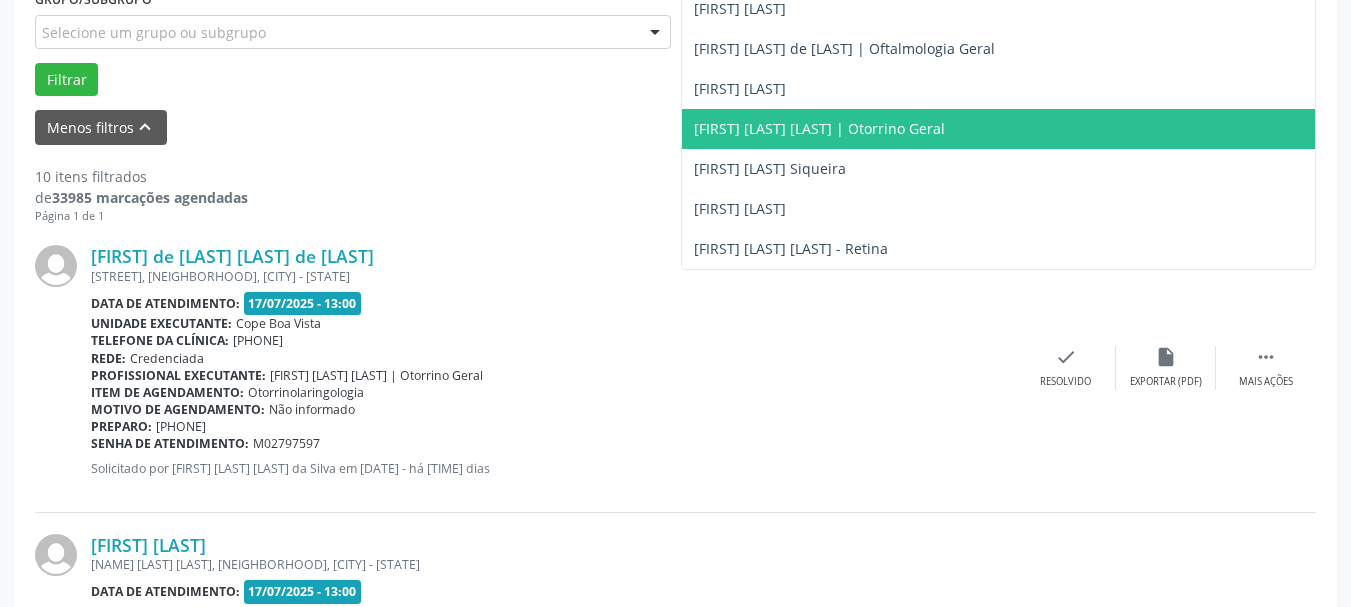 click on "[FIRST] [LAST] [LAST] | Otorrino Geral" at bounding box center [819, 128] 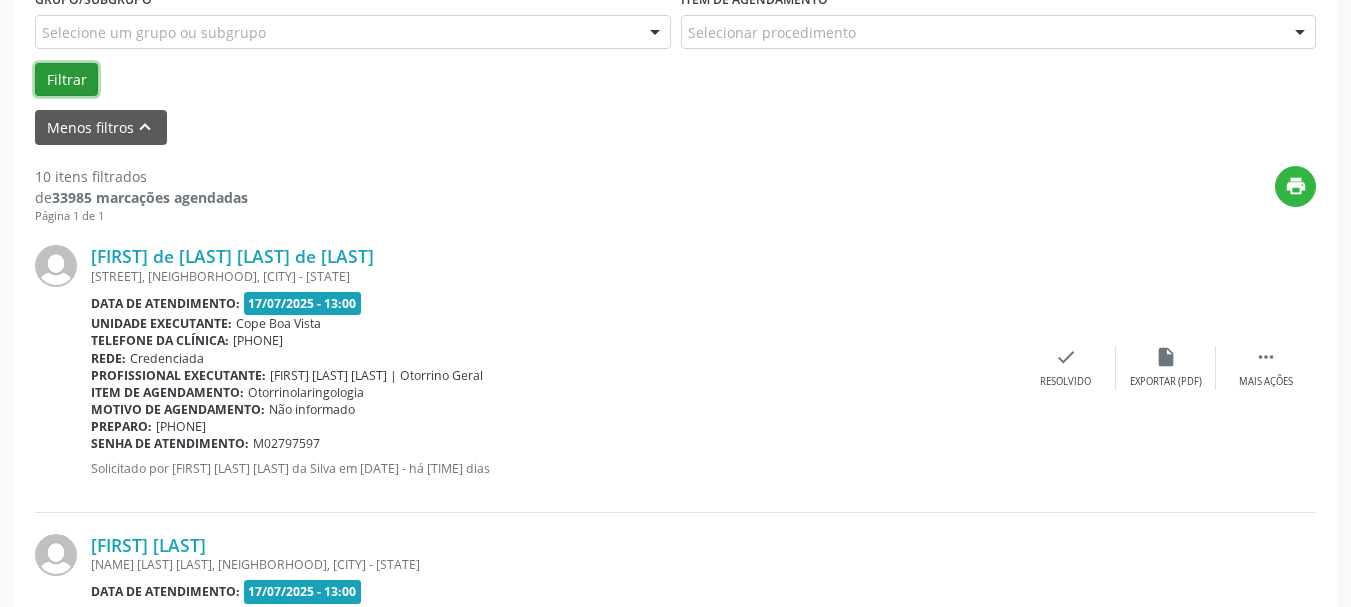 drag, startPoint x: 70, startPoint y: 73, endPoint x: 97, endPoint y: 112, distance: 47.434166 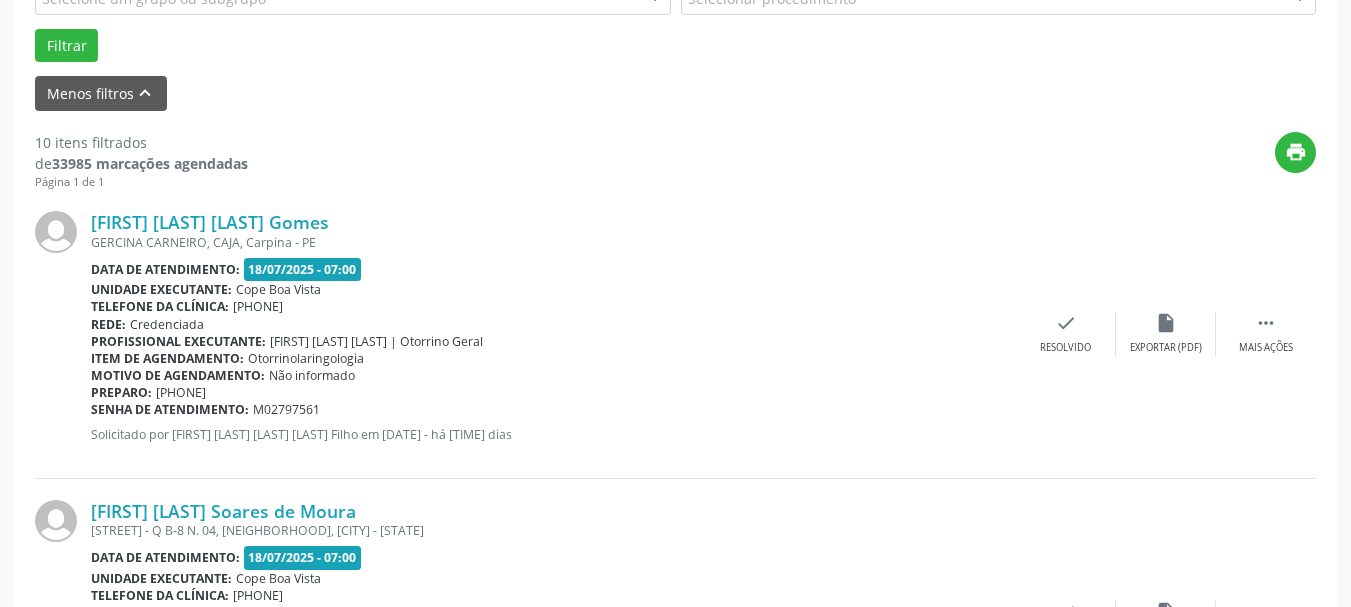 scroll, scrollTop: 300, scrollLeft: 0, axis: vertical 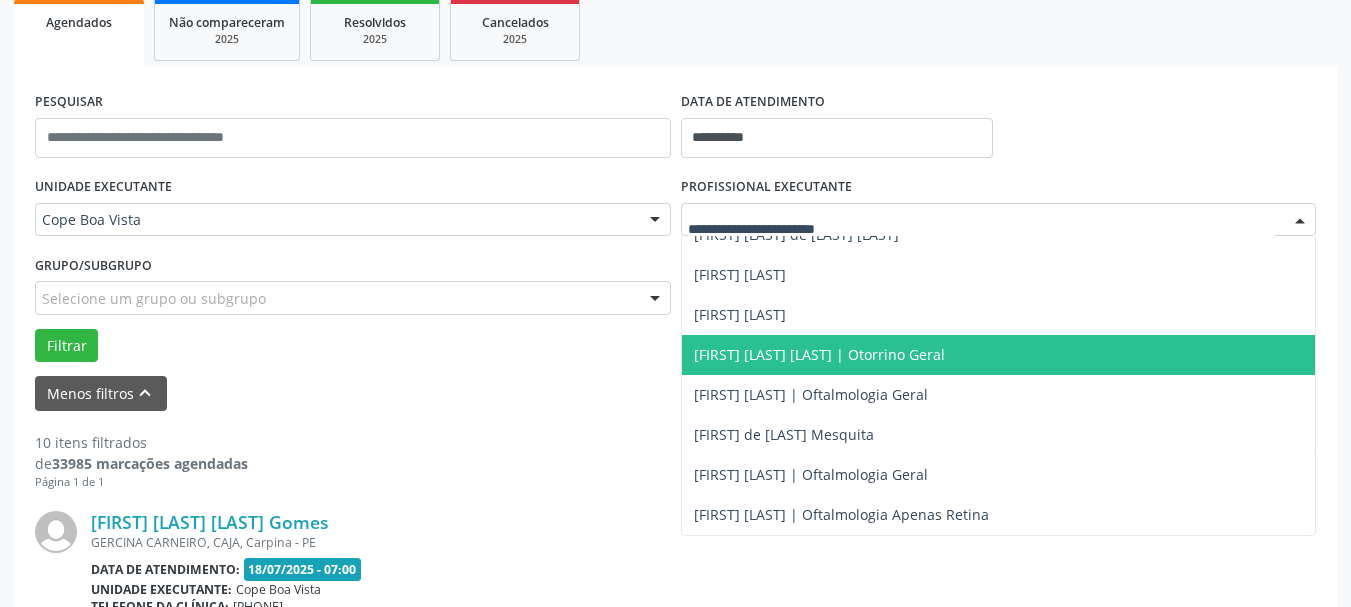 click on "[FIRST] [LAST] [LAST] | Otorrino Geral" at bounding box center (819, 354) 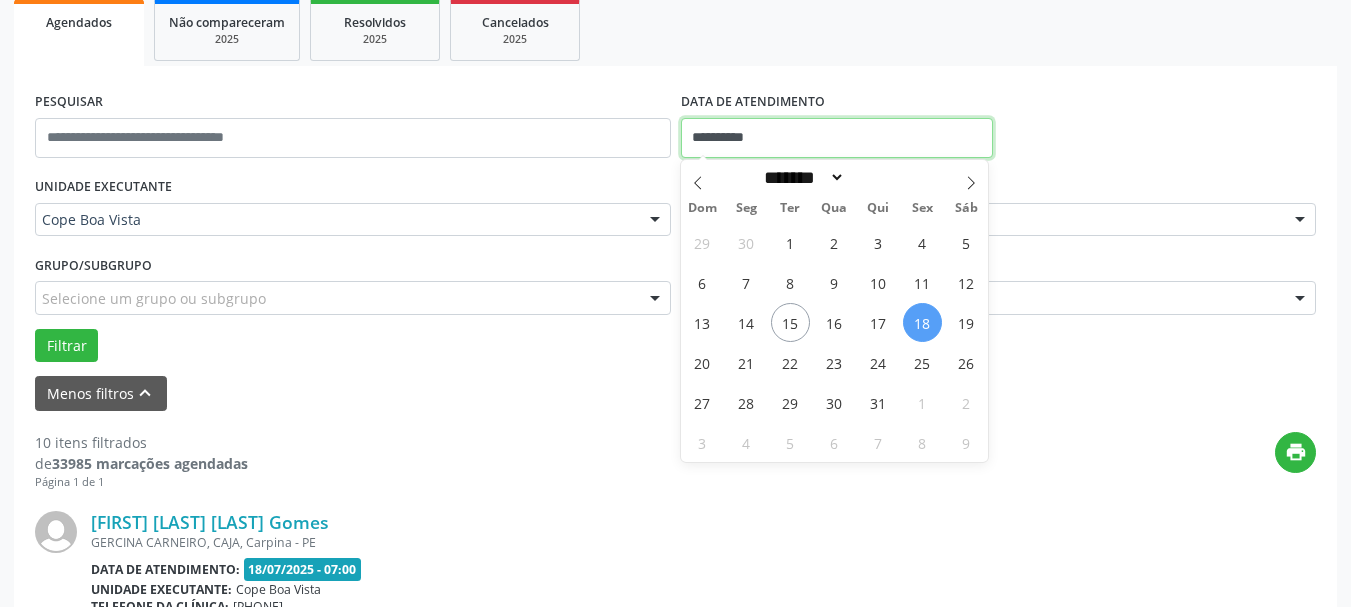 click on "**********" at bounding box center [837, 138] 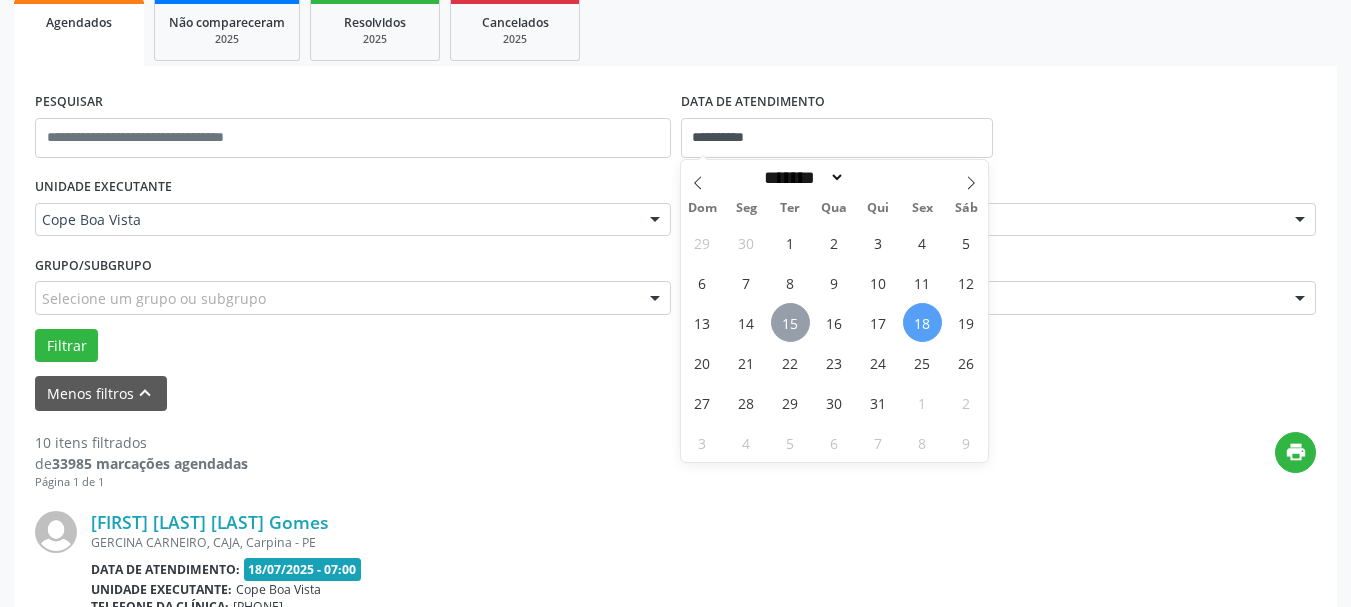 click on "15" at bounding box center (790, 322) 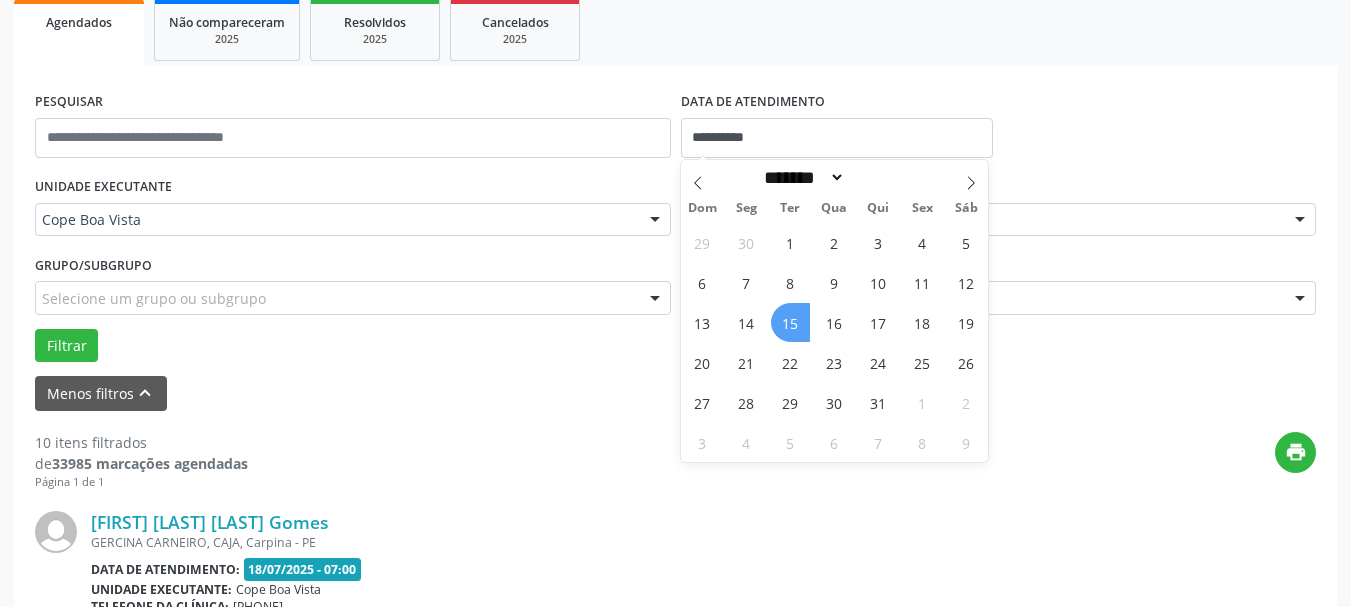 click on "15" at bounding box center [790, 322] 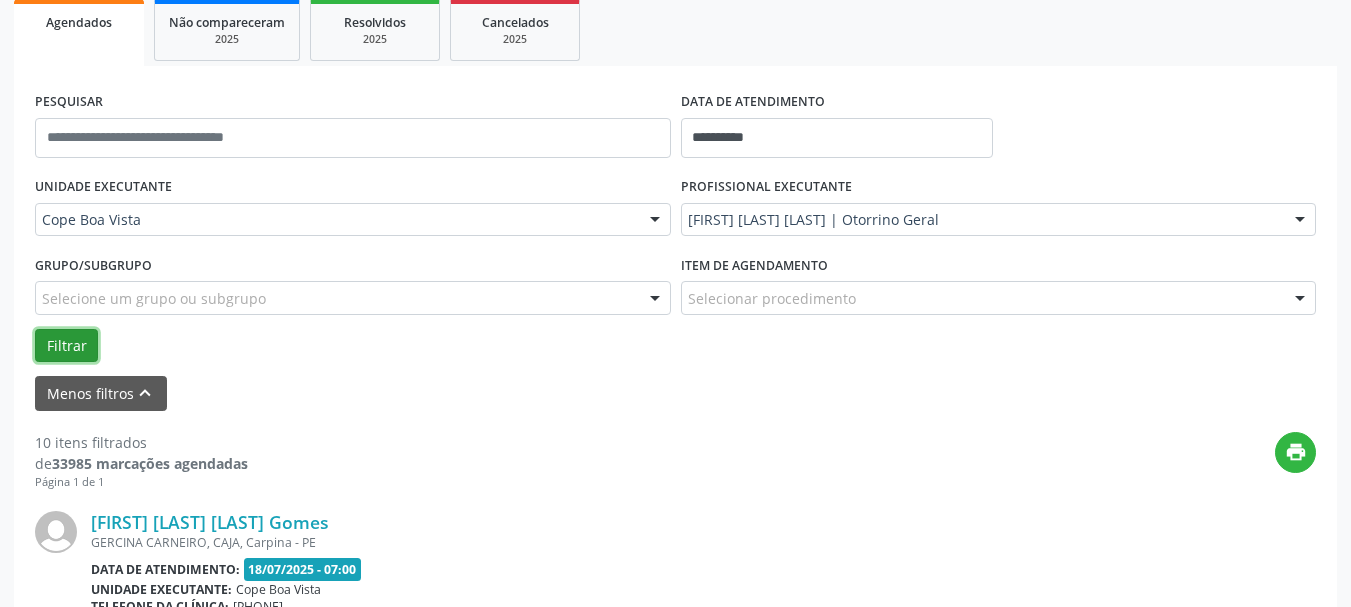click on "Filtrar" at bounding box center [66, 346] 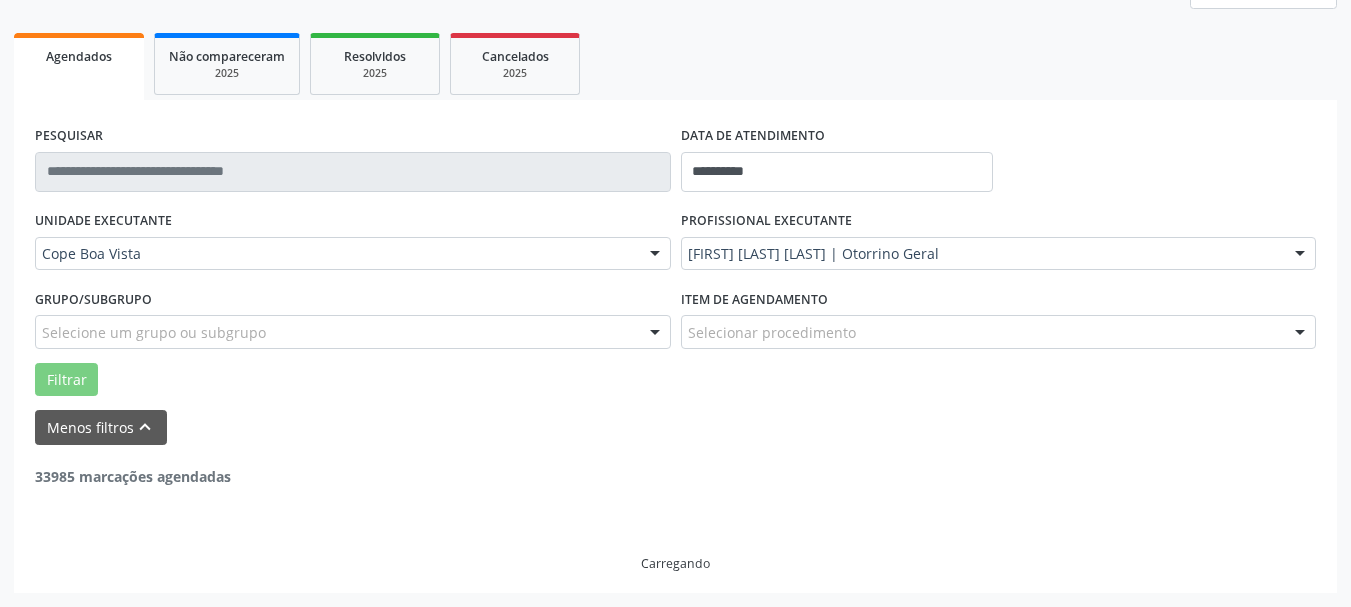 scroll, scrollTop: 202, scrollLeft: 0, axis: vertical 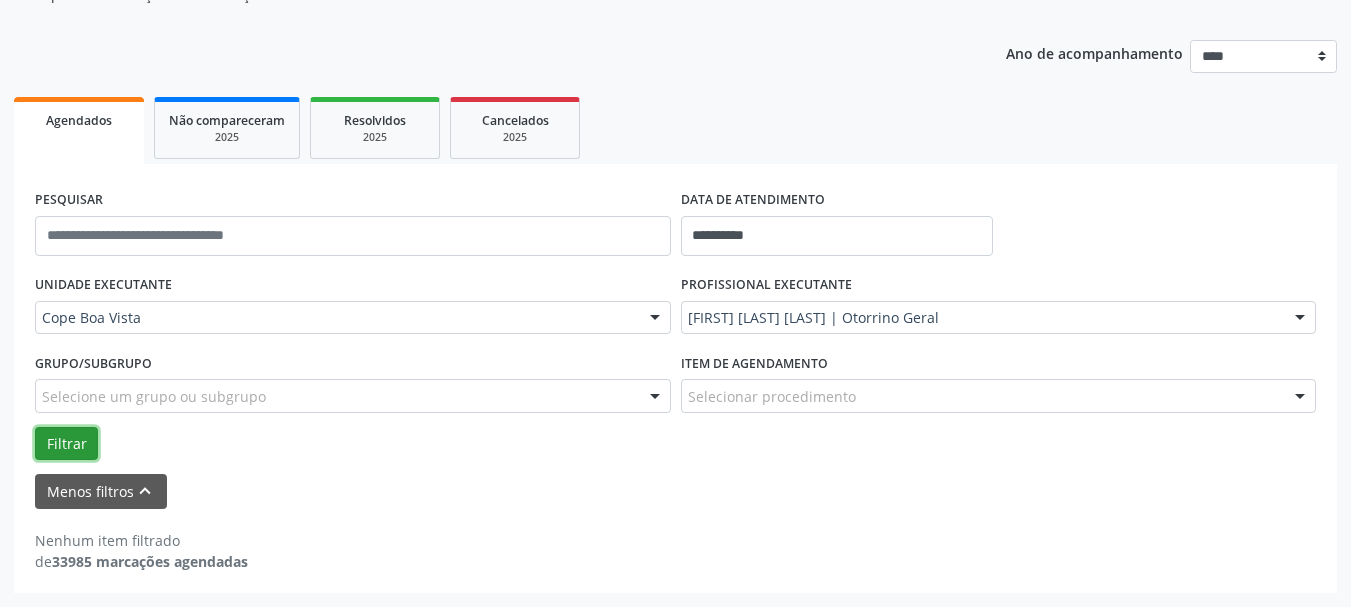click on "Filtrar" at bounding box center (66, 444) 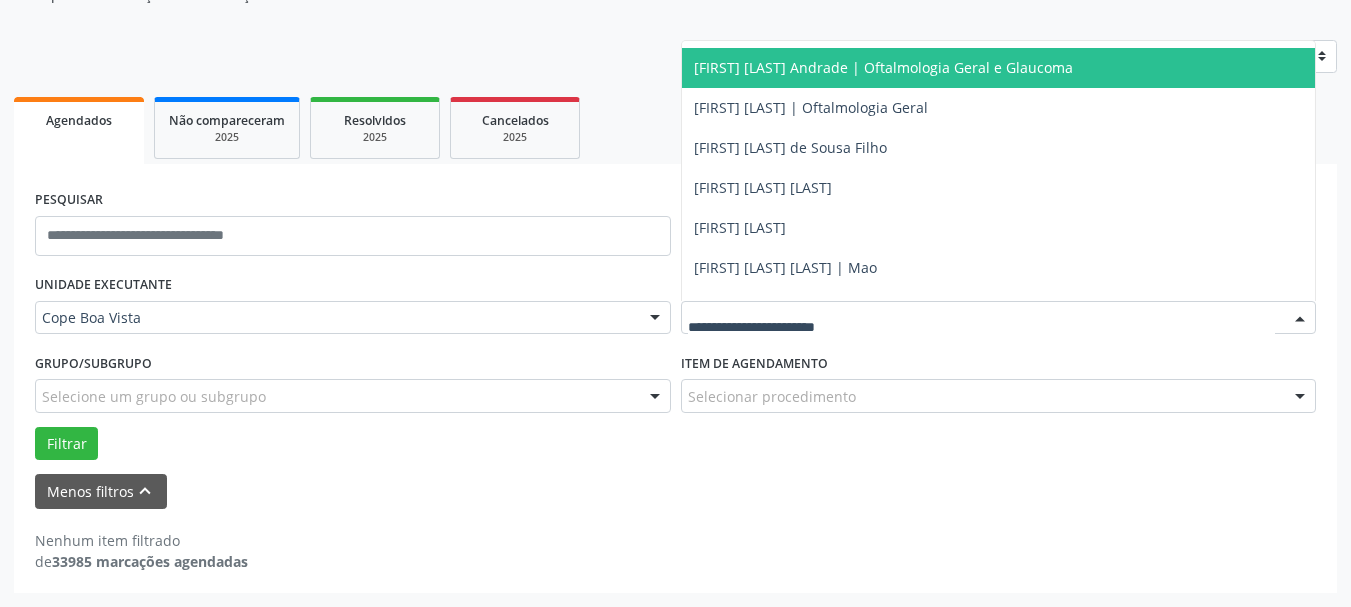 scroll, scrollTop: 0, scrollLeft: 0, axis: both 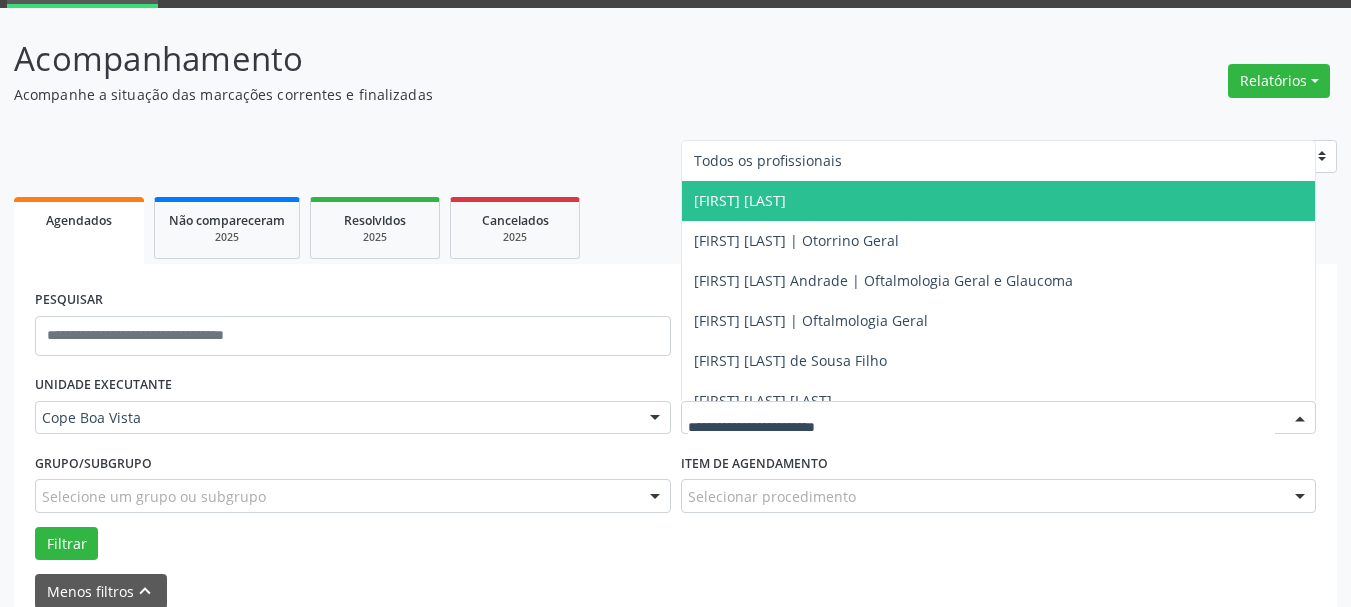 click on "[FIRST] [LAST]" at bounding box center (740, 200) 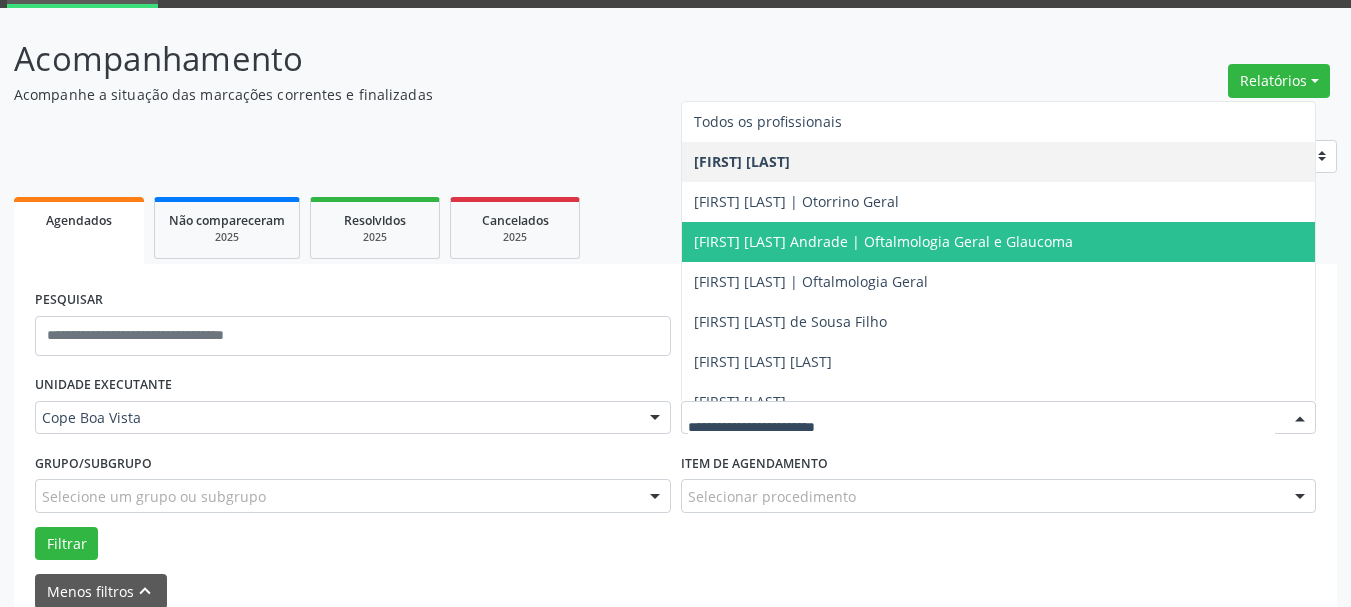 click on "[FIRST] [LAST] Andrade | Oftalmologia Geral e Glaucoma" at bounding box center (883, 241) 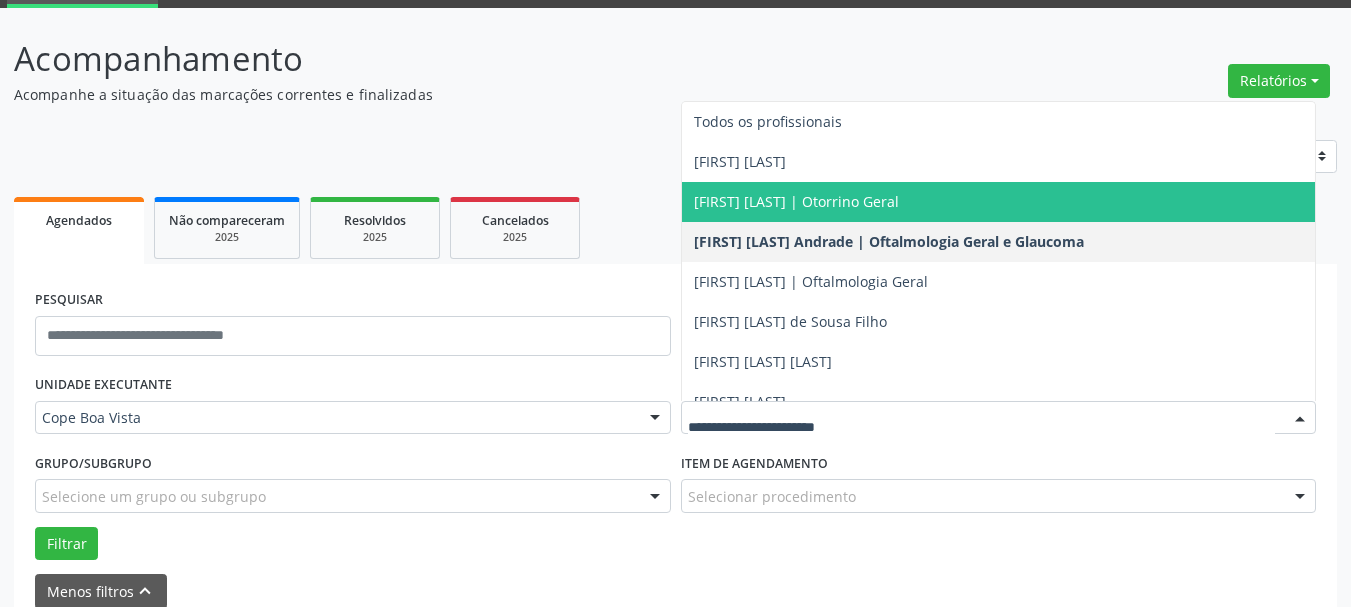 click on "[FIRST] [LAST] | Otorrino Geral" at bounding box center [796, 201] 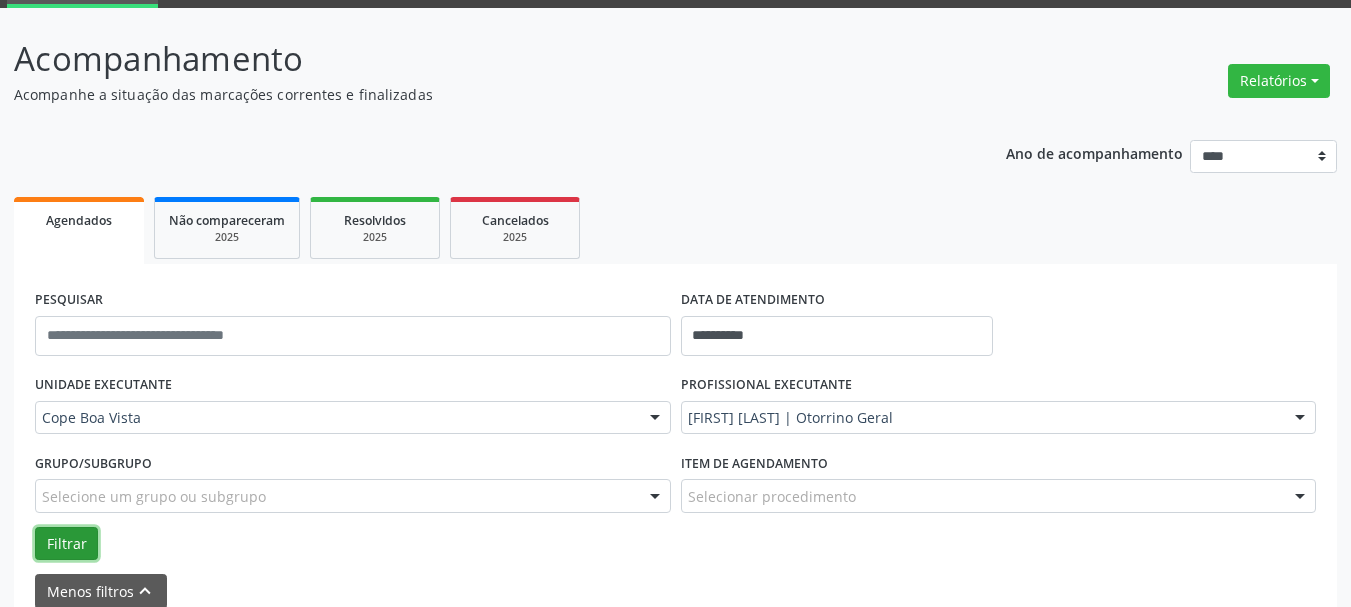 drag, startPoint x: 68, startPoint y: 533, endPoint x: 77, endPoint y: 525, distance: 12.0415945 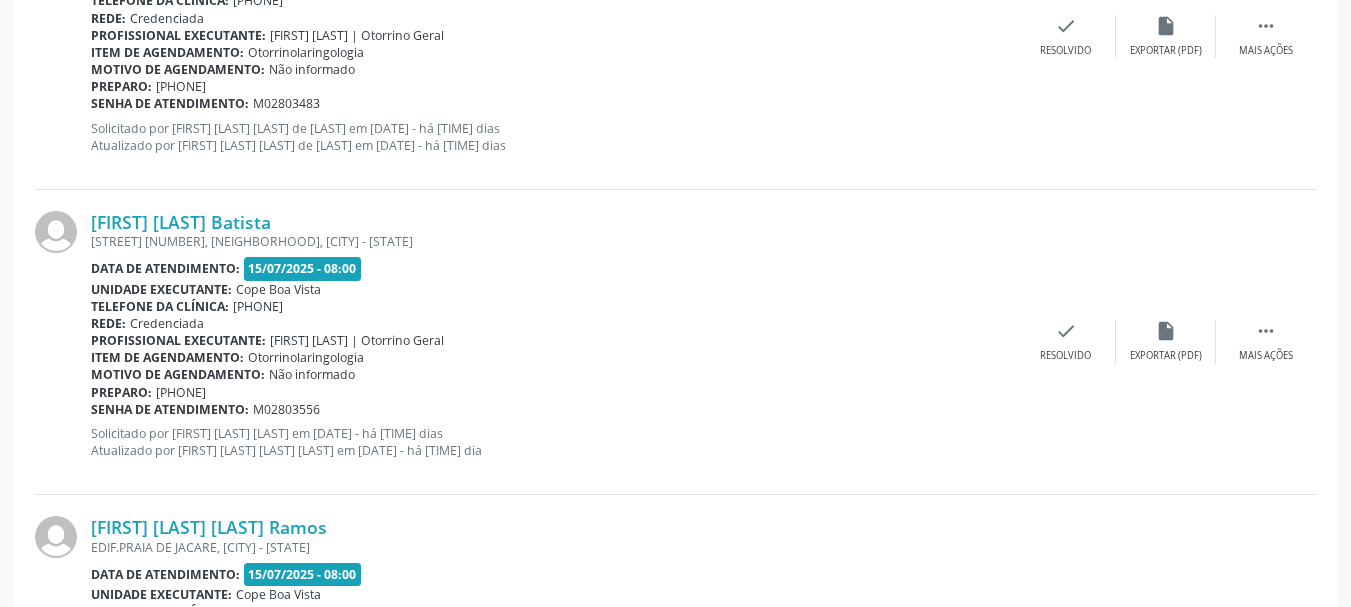 scroll, scrollTop: 2502, scrollLeft: 0, axis: vertical 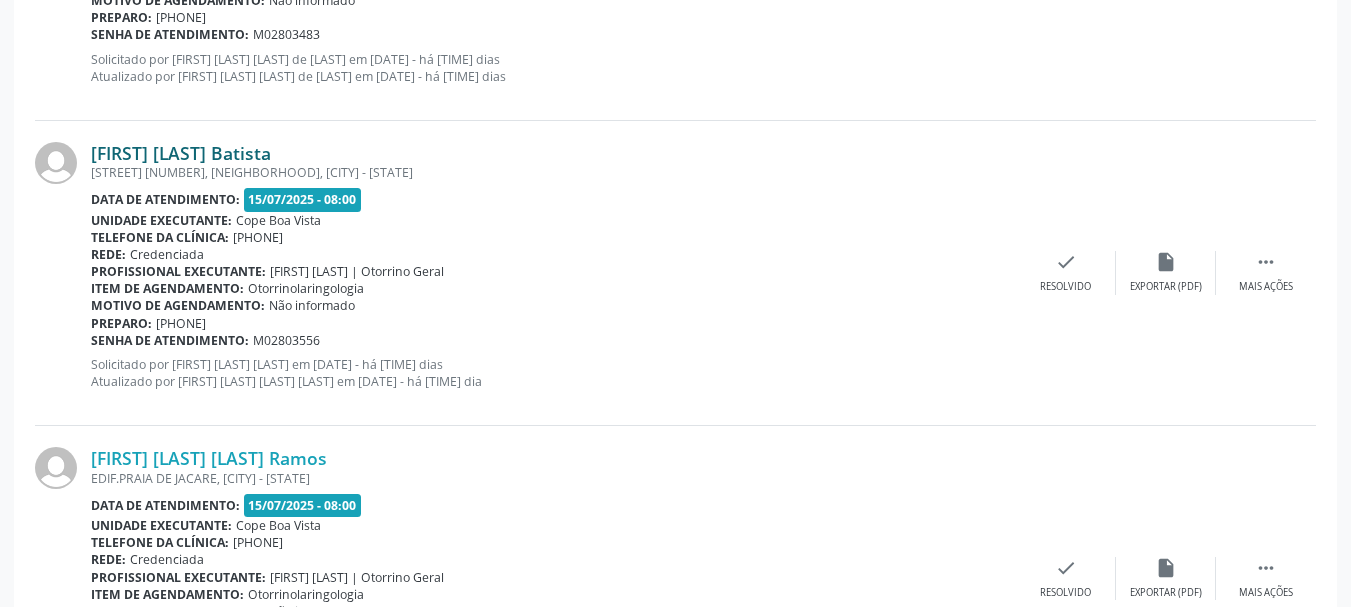 click on "[FIRST] [LAST] Batista" at bounding box center (181, 153) 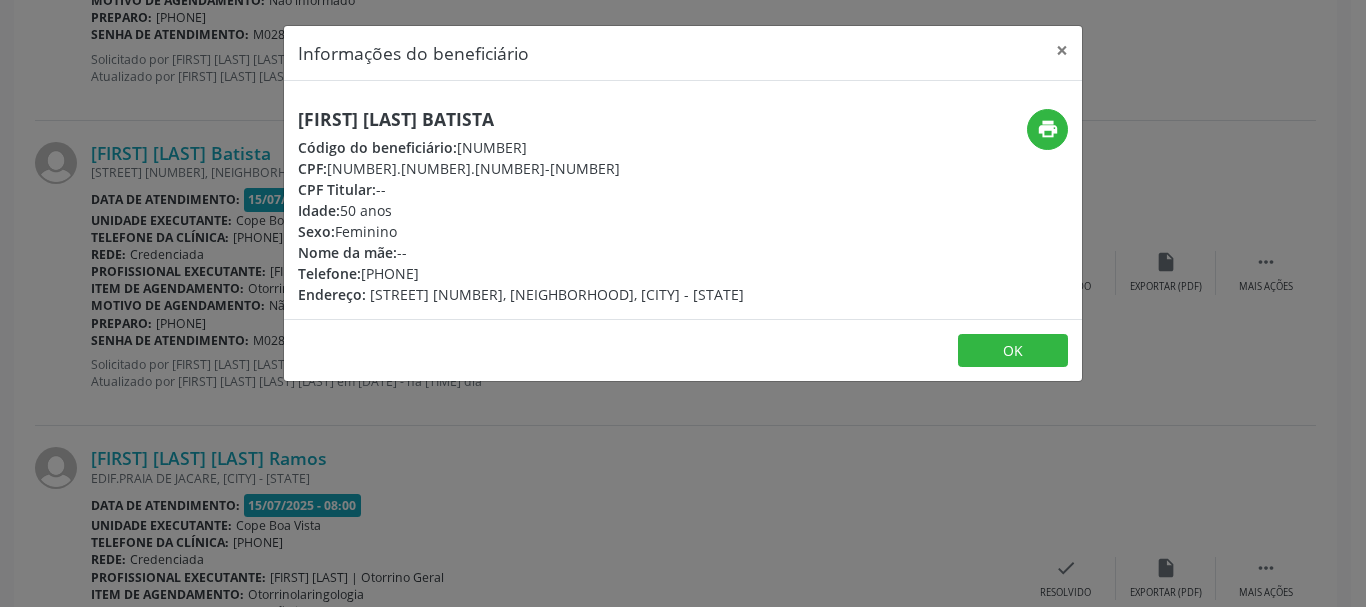 click on "[FIRST] [LAST] Batista" at bounding box center [521, 119] 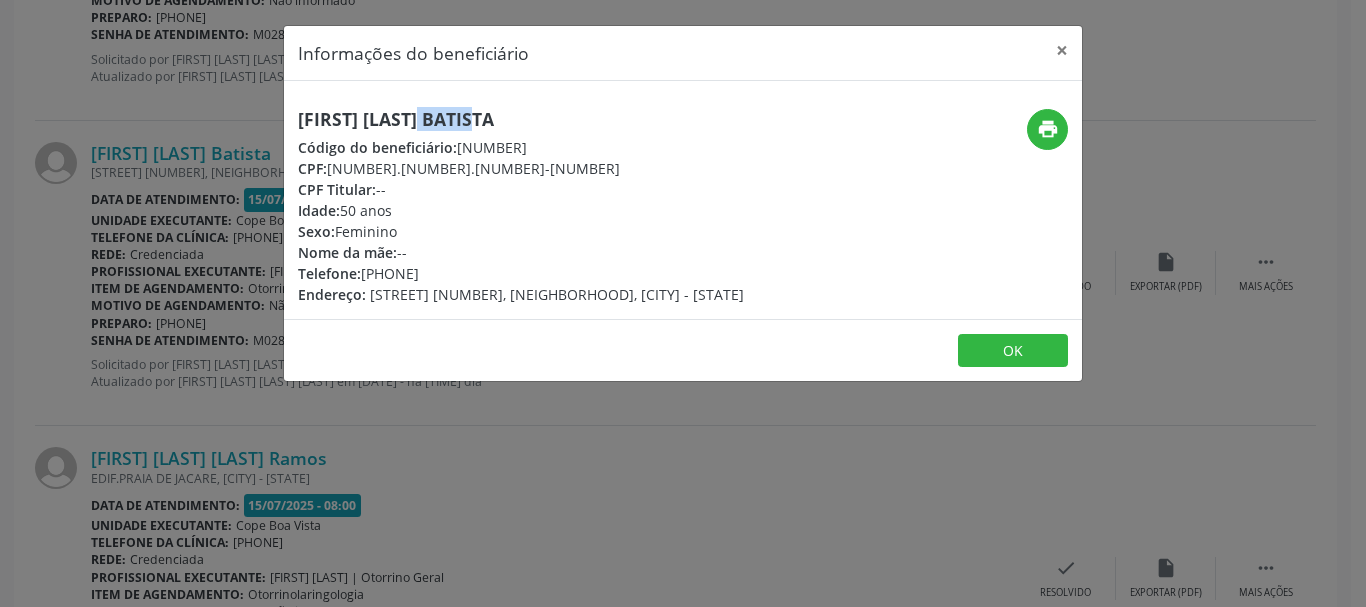 click on "[FIRST] [LAST] Batista" at bounding box center [521, 119] 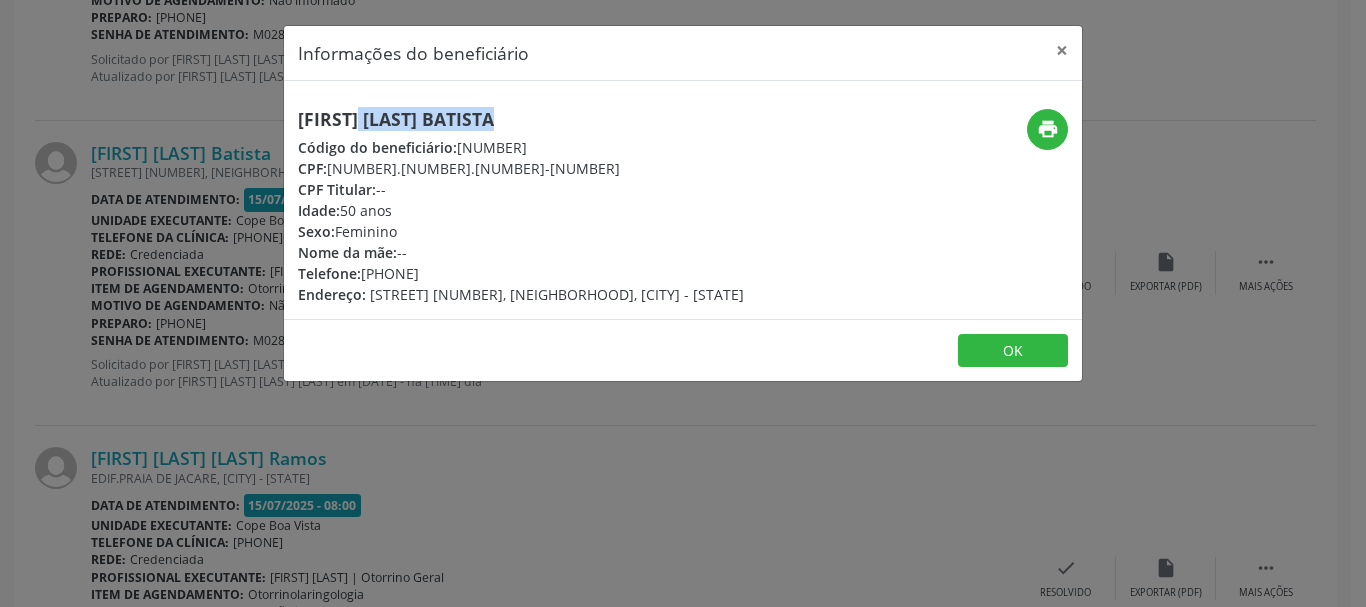 click on "[FIRST] [LAST] Batista" at bounding box center (521, 119) 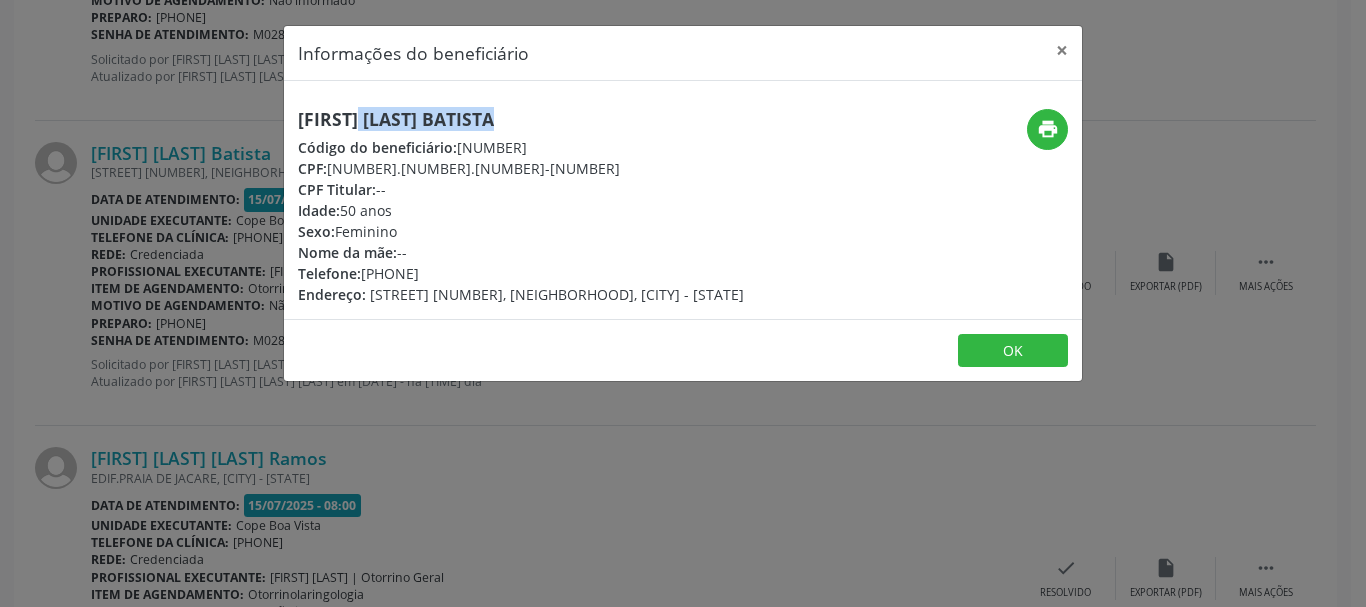 copy on "[PHONE]" 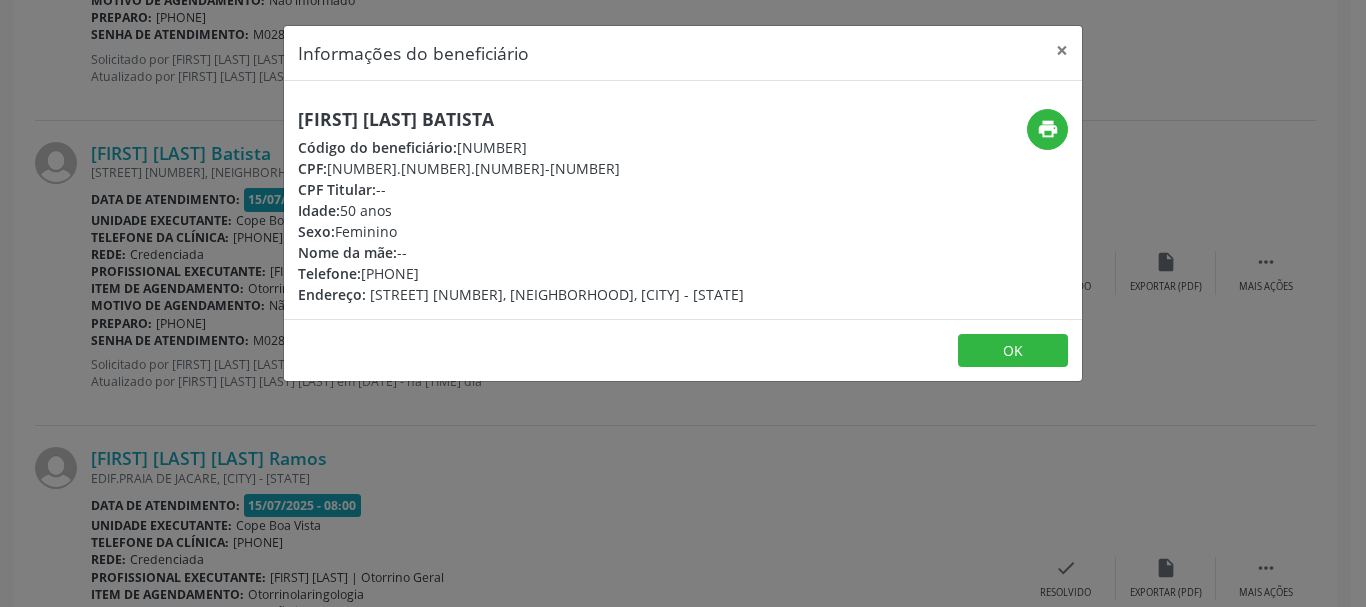 drag, startPoint x: 353, startPoint y: 403, endPoint x: 332, endPoint y: 384, distance: 28.319605 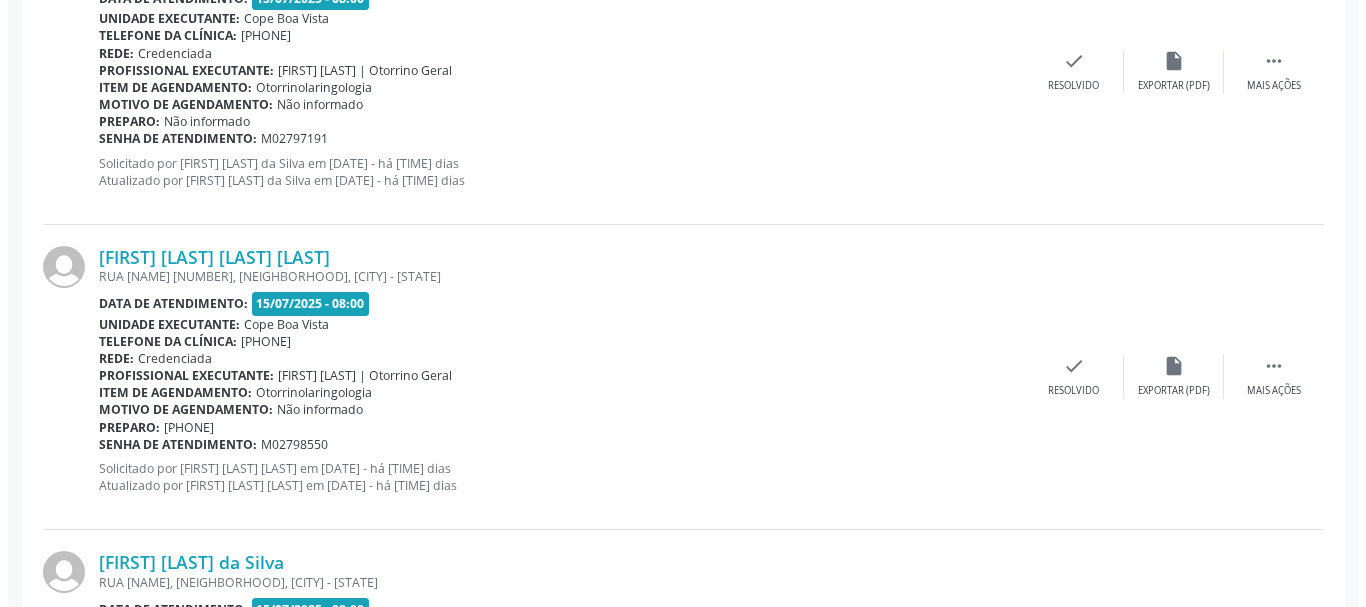 scroll, scrollTop: 771, scrollLeft: 0, axis: vertical 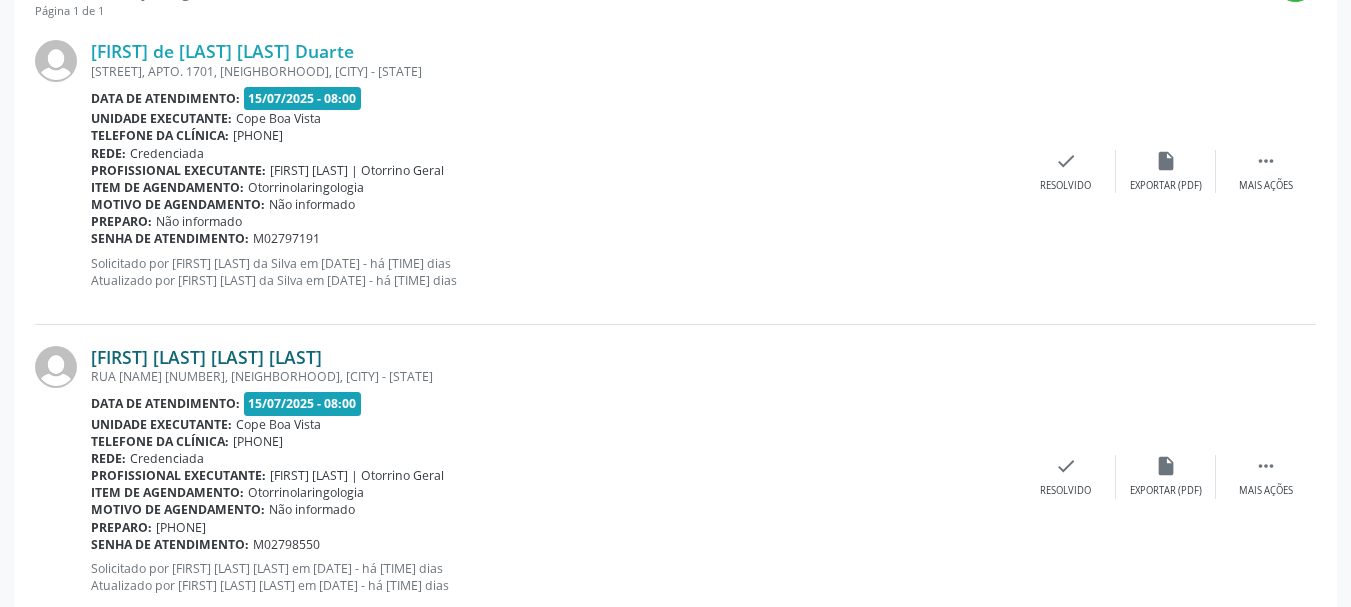 click on "[FIRST] [LAST] [LAST] [LAST]" at bounding box center [206, 357] 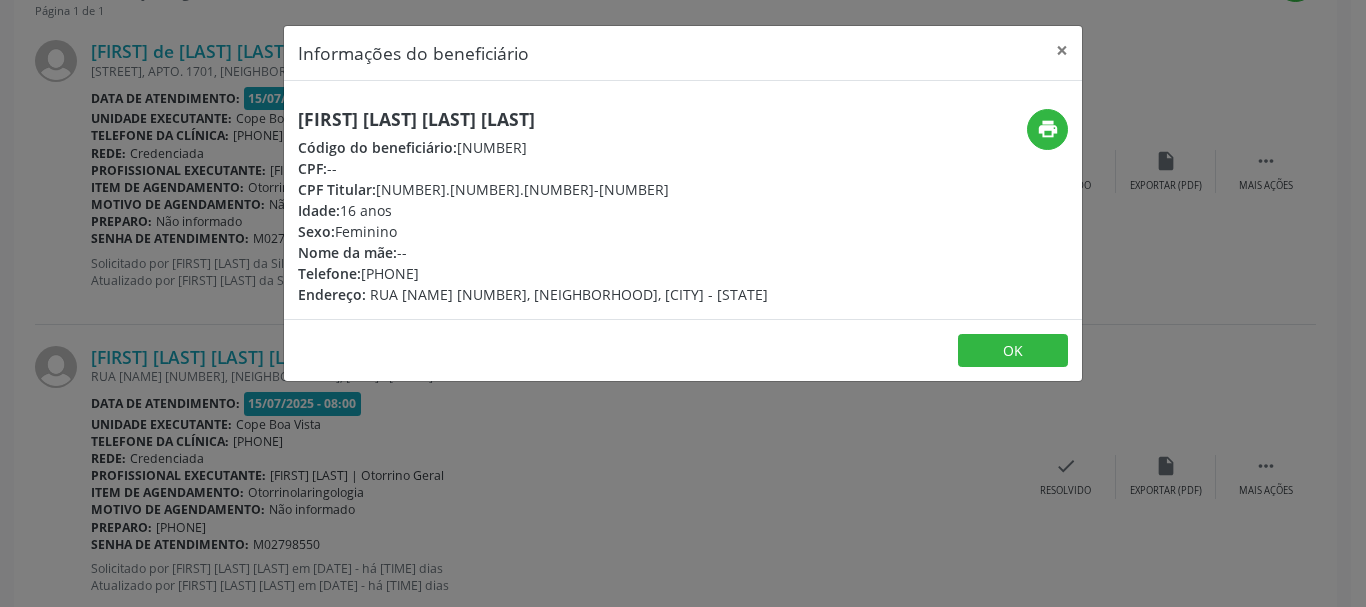 click on "[FIRST] [LAST] [LAST] [LAST]" at bounding box center (533, 119) 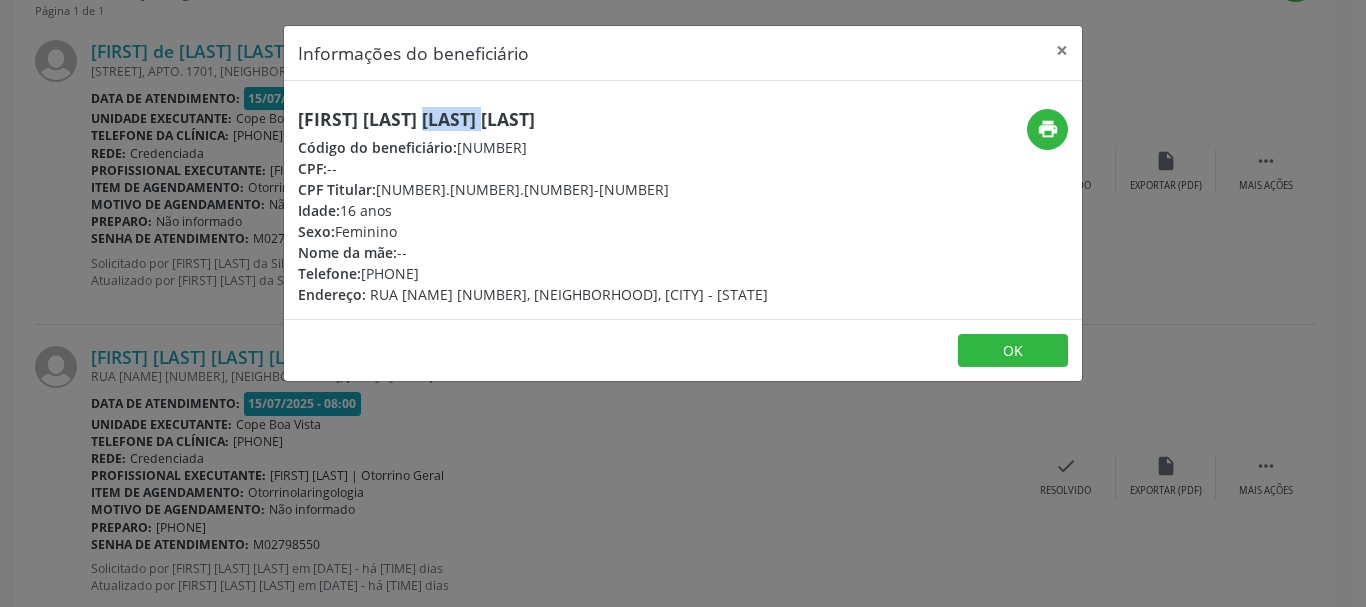 click on "[FIRST] [LAST] [LAST] [LAST]" at bounding box center (533, 119) 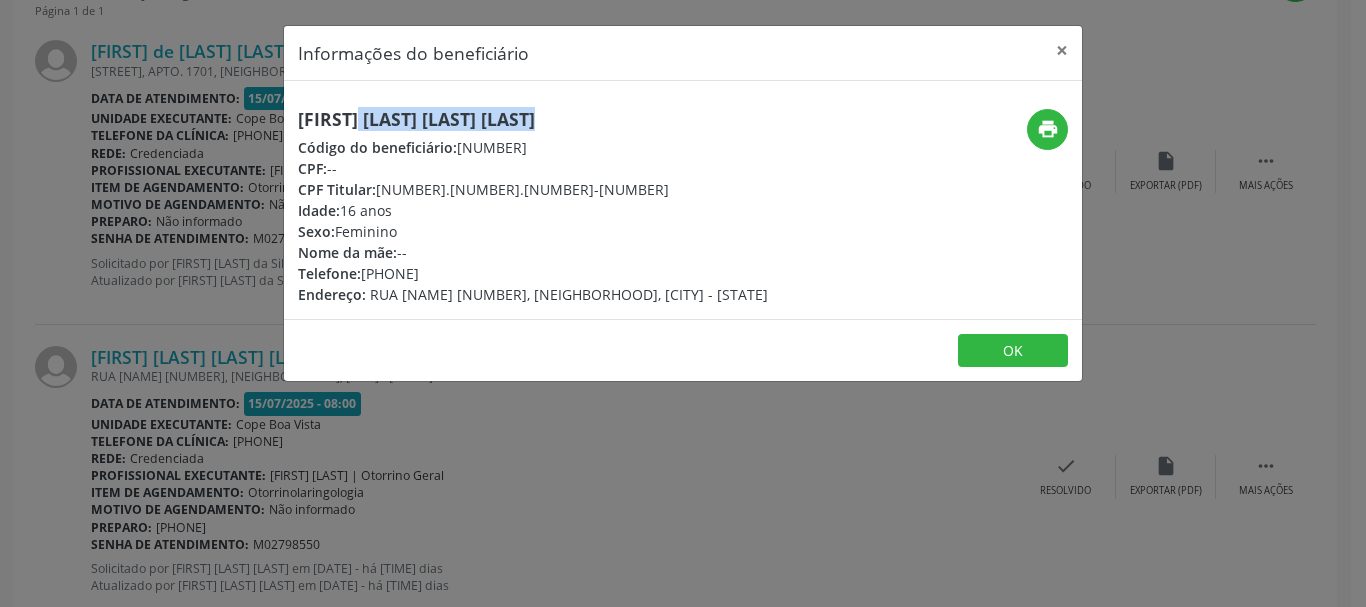 click on "[FIRST] [LAST] [LAST] [LAST]" at bounding box center (533, 119) 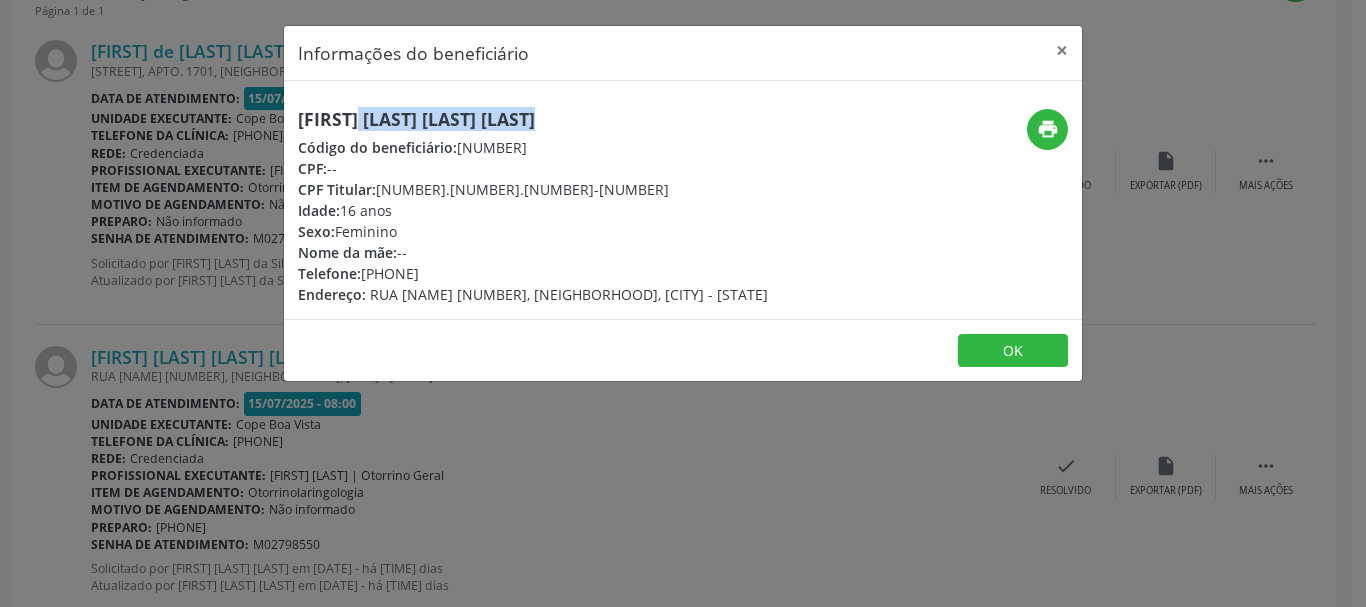 drag, startPoint x: 367, startPoint y: 276, endPoint x: 478, endPoint y: 272, distance: 111.07205 